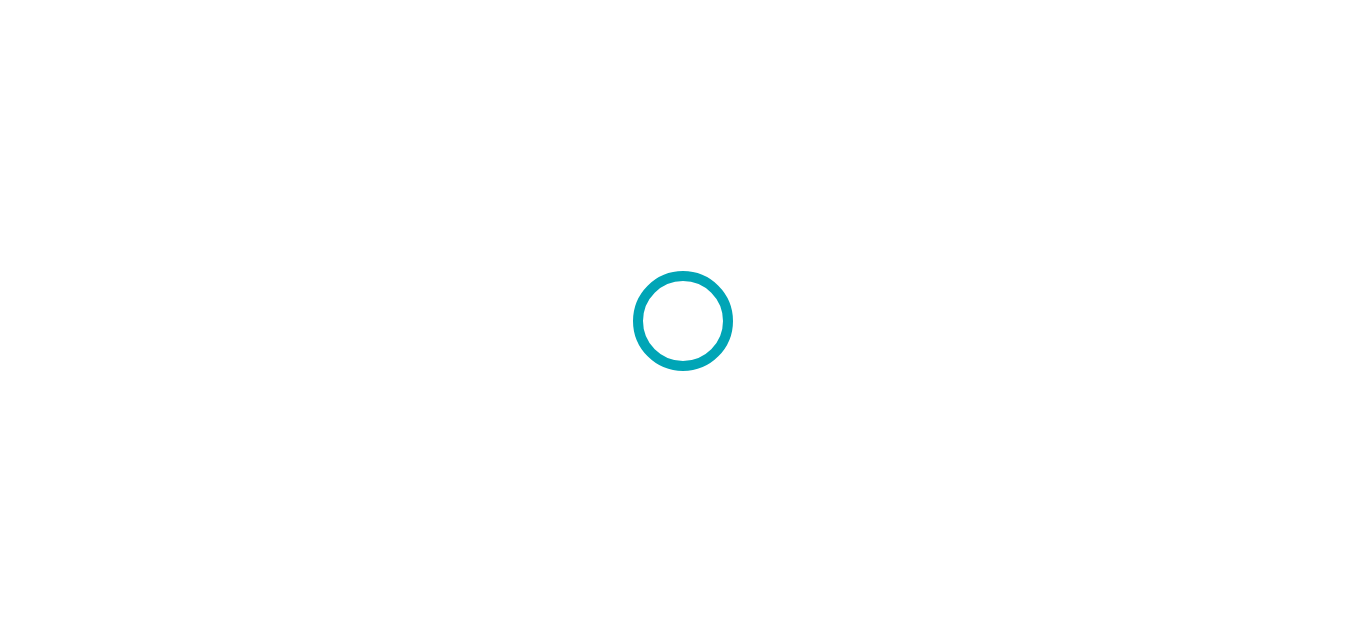 scroll, scrollTop: 0, scrollLeft: 0, axis: both 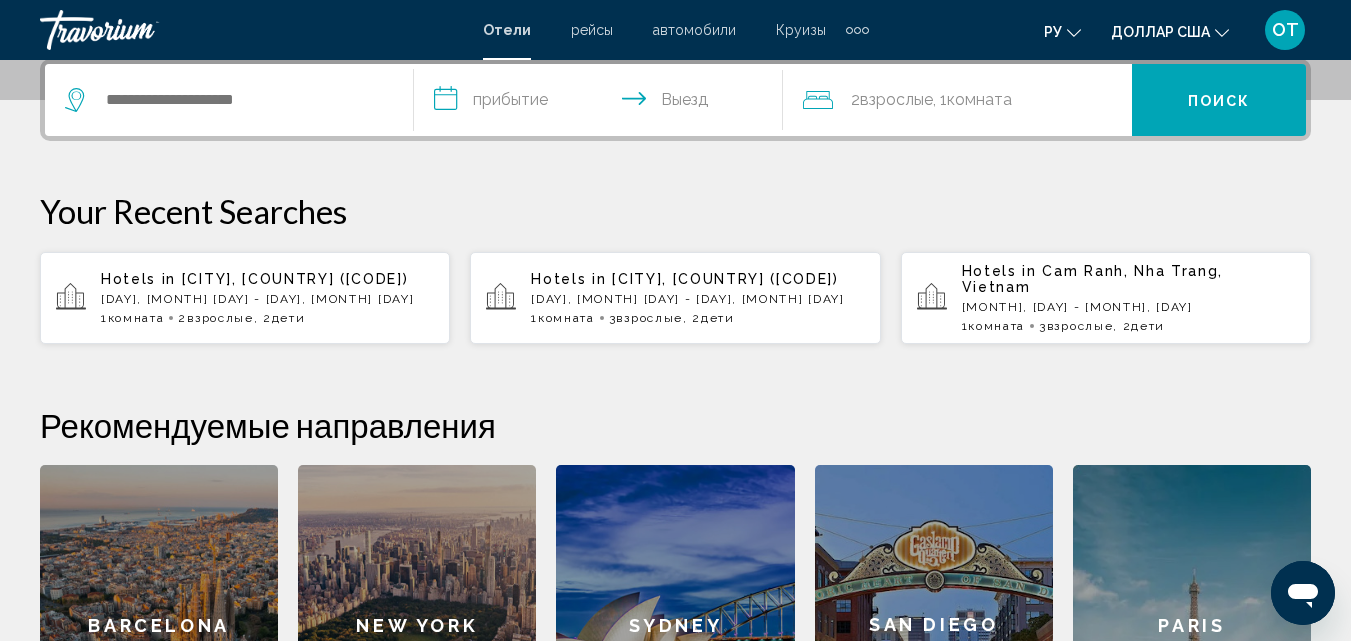 click on "Cam Ranh, Nha Trang, Vietnam" at bounding box center [1092, 279] 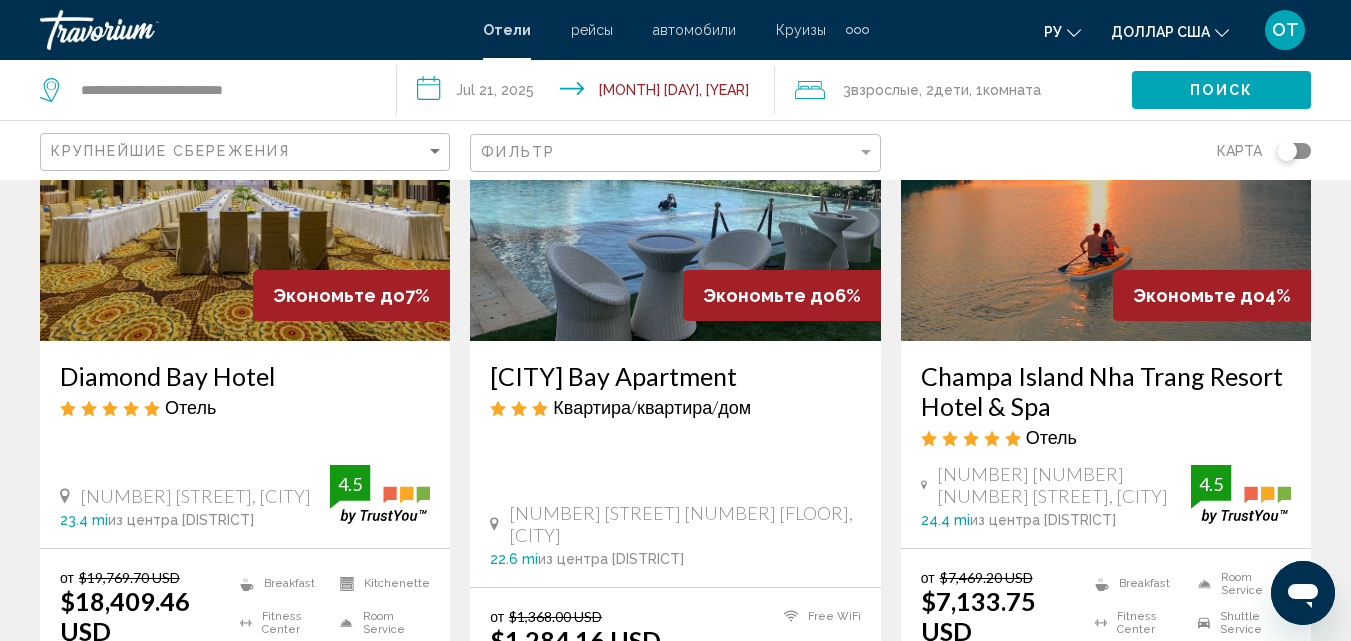 scroll, scrollTop: 0, scrollLeft: 0, axis: both 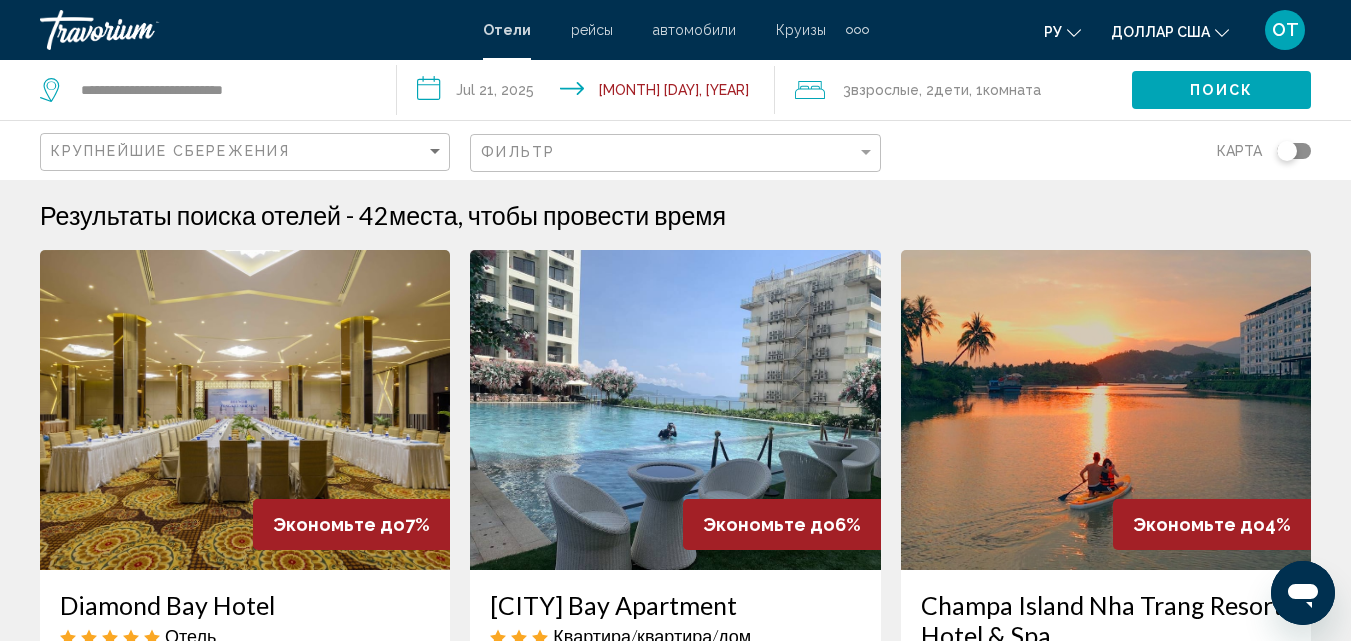 click on "**********" at bounding box center [589, 93] 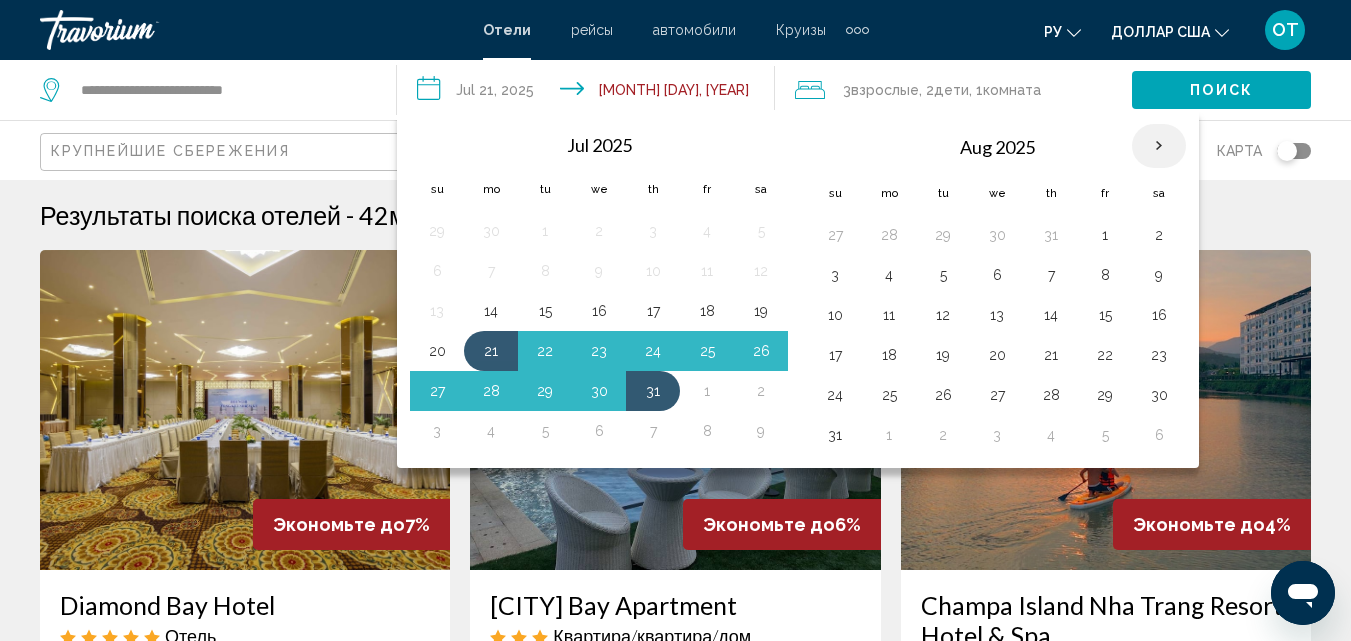 click at bounding box center (1159, 146) 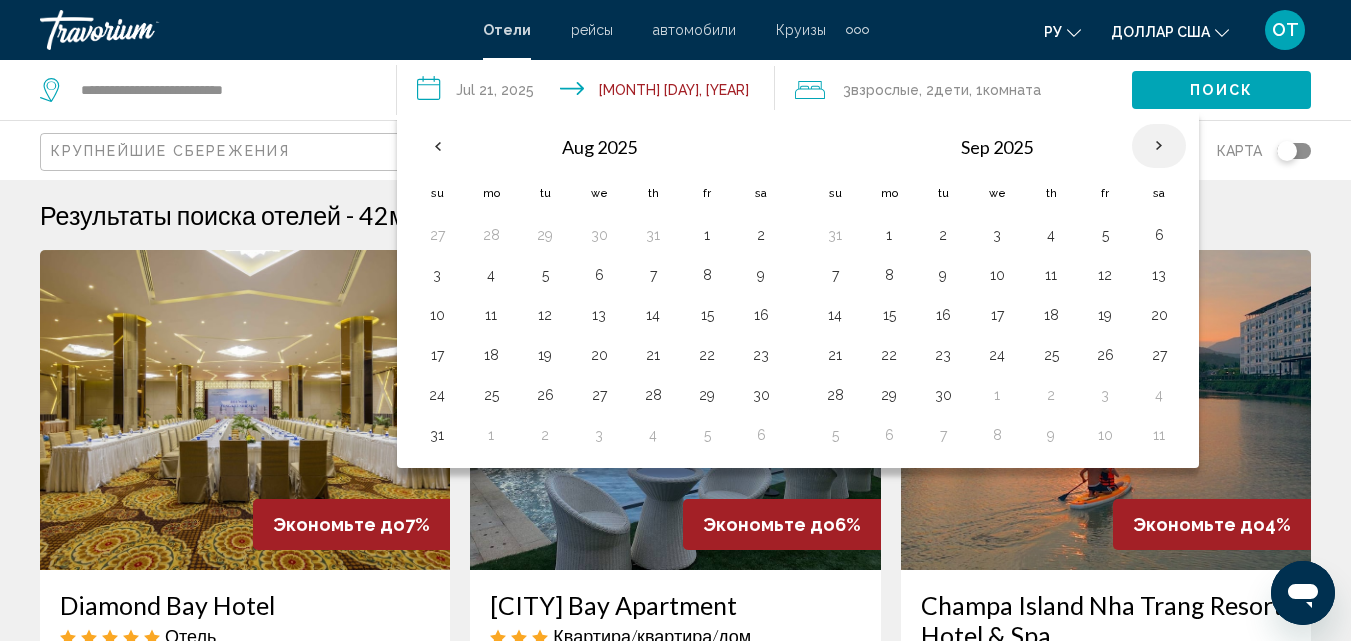 click at bounding box center [1159, 146] 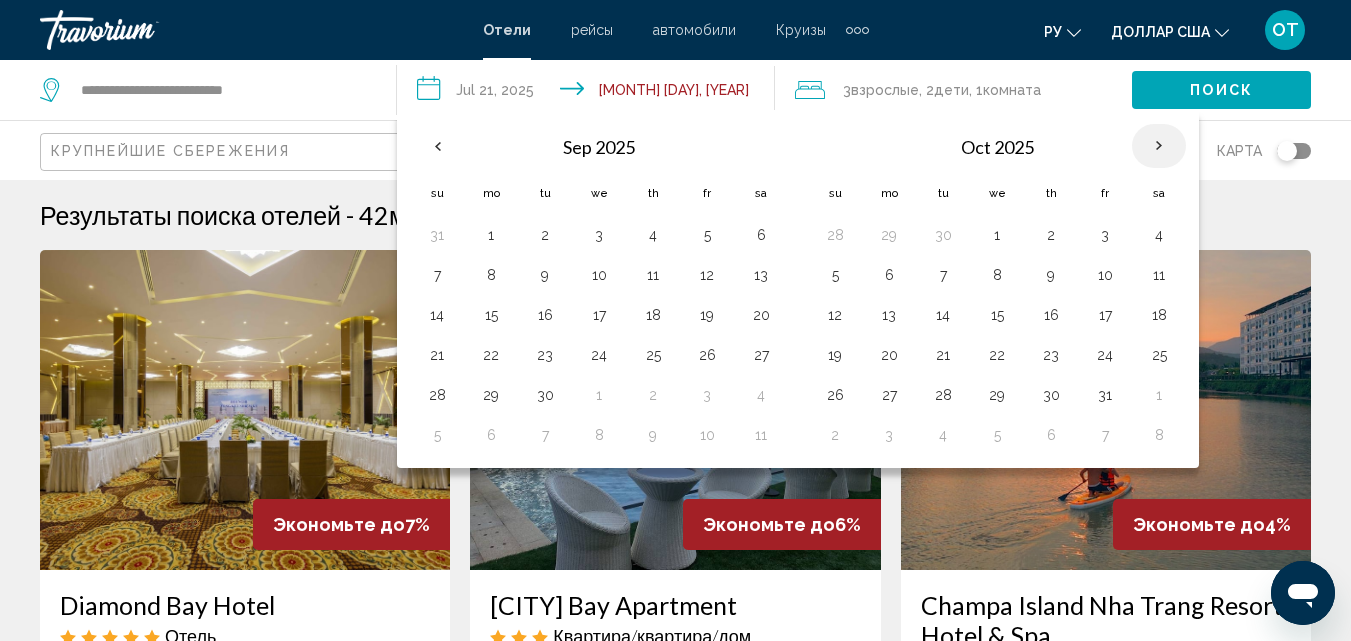 click at bounding box center (1159, 146) 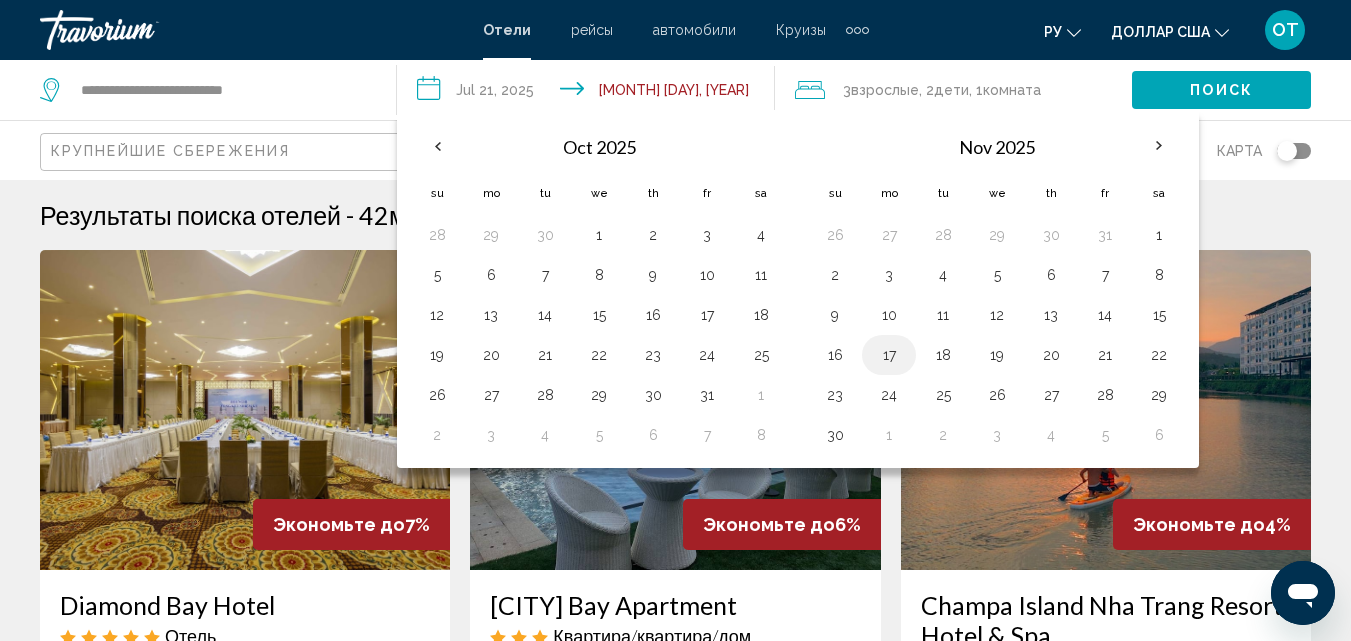 click on "17" at bounding box center (889, 355) 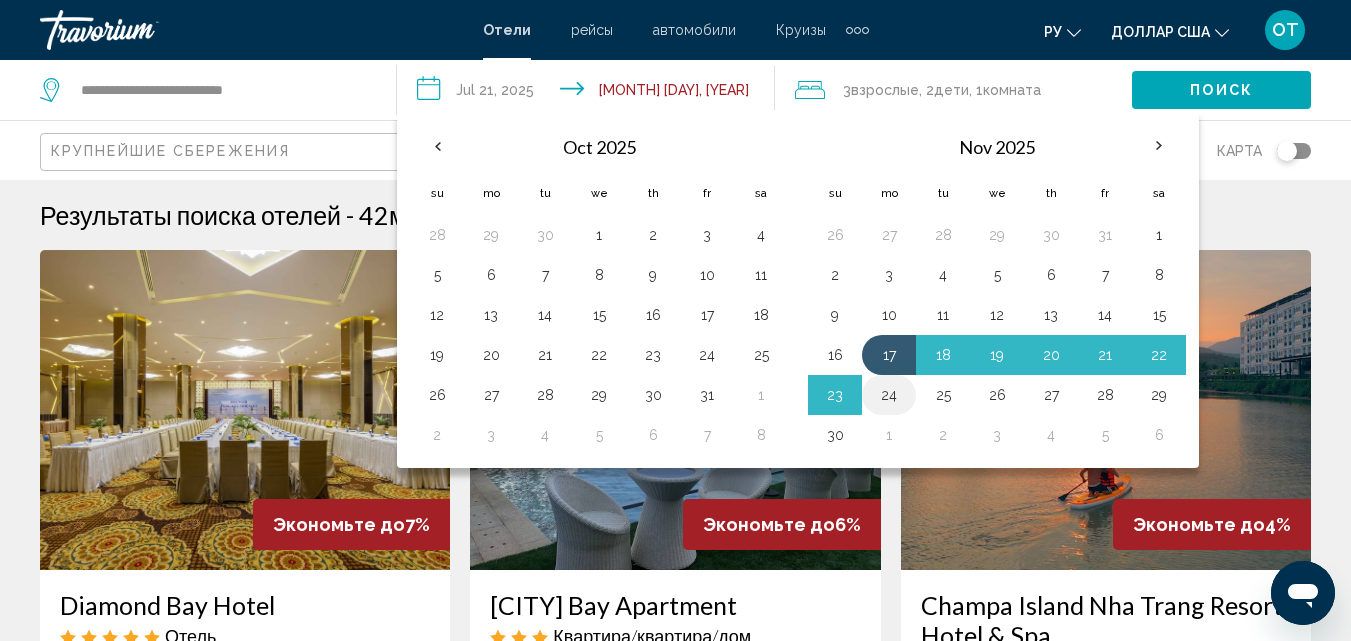click on "24" at bounding box center [889, 395] 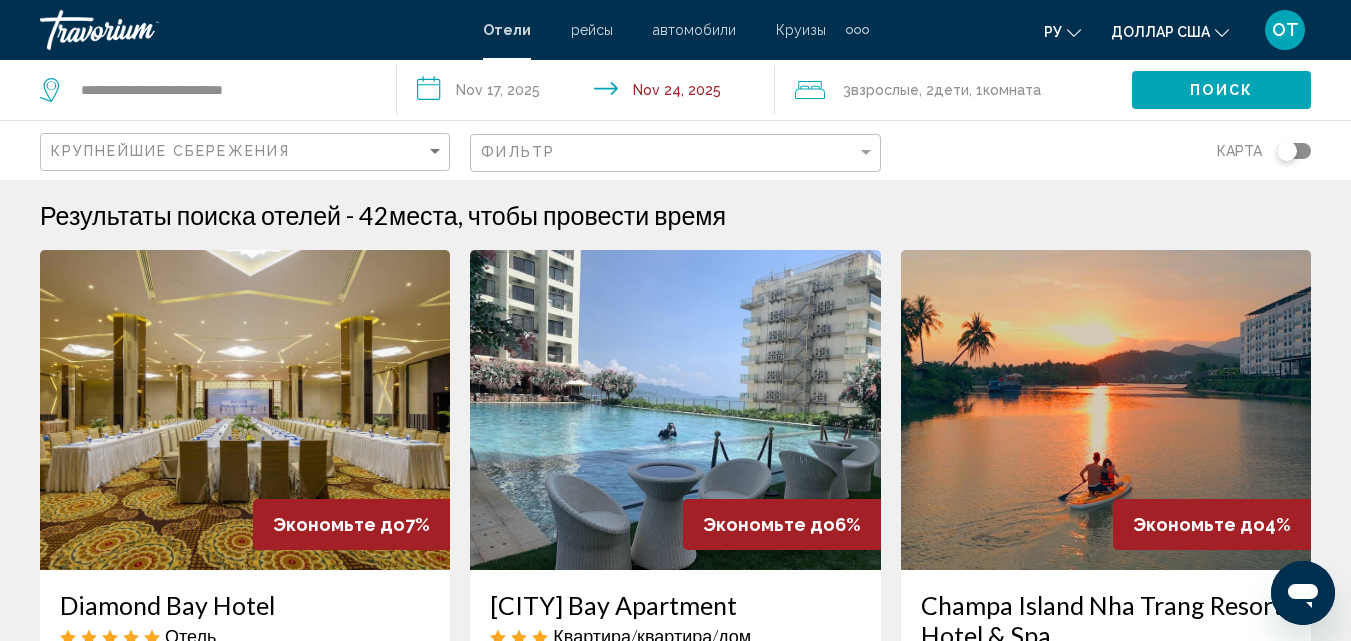 click on "Комната" 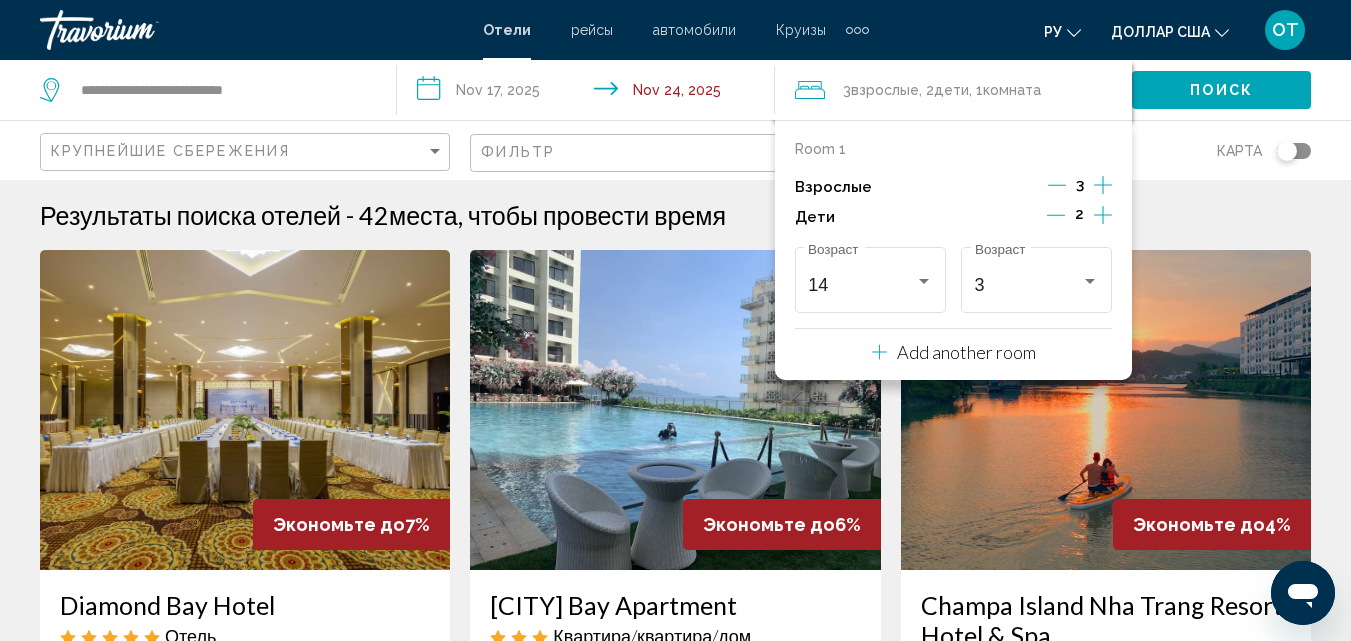 click 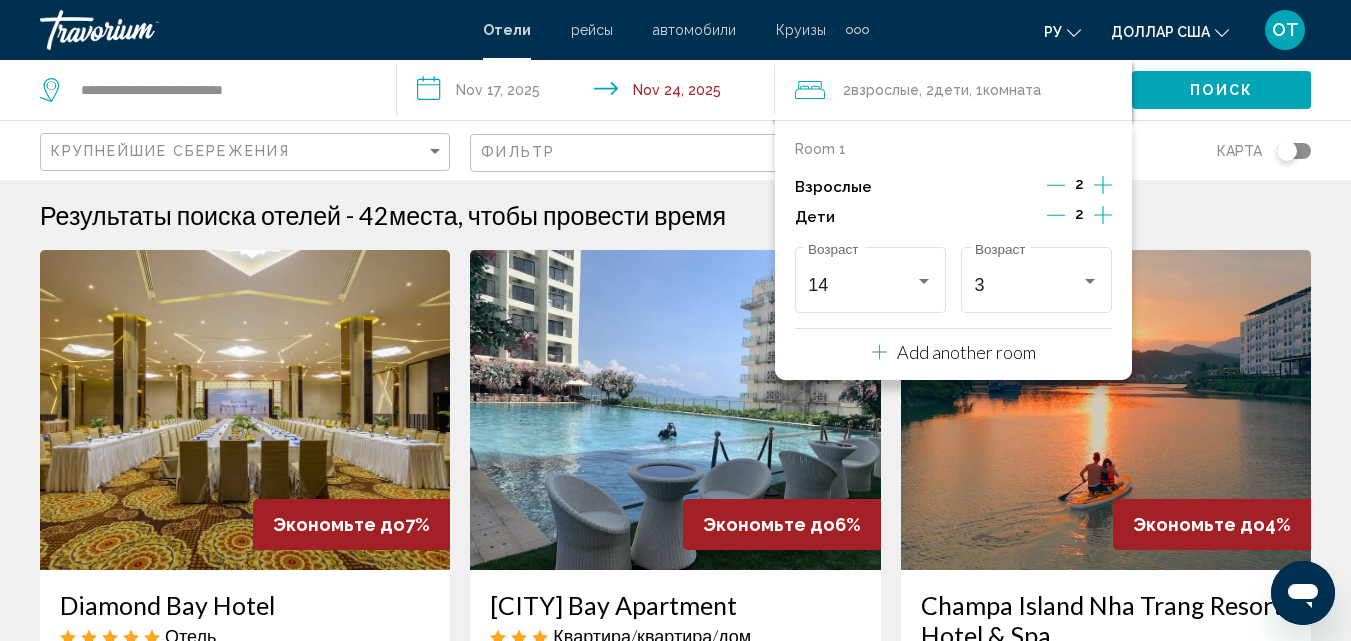 click 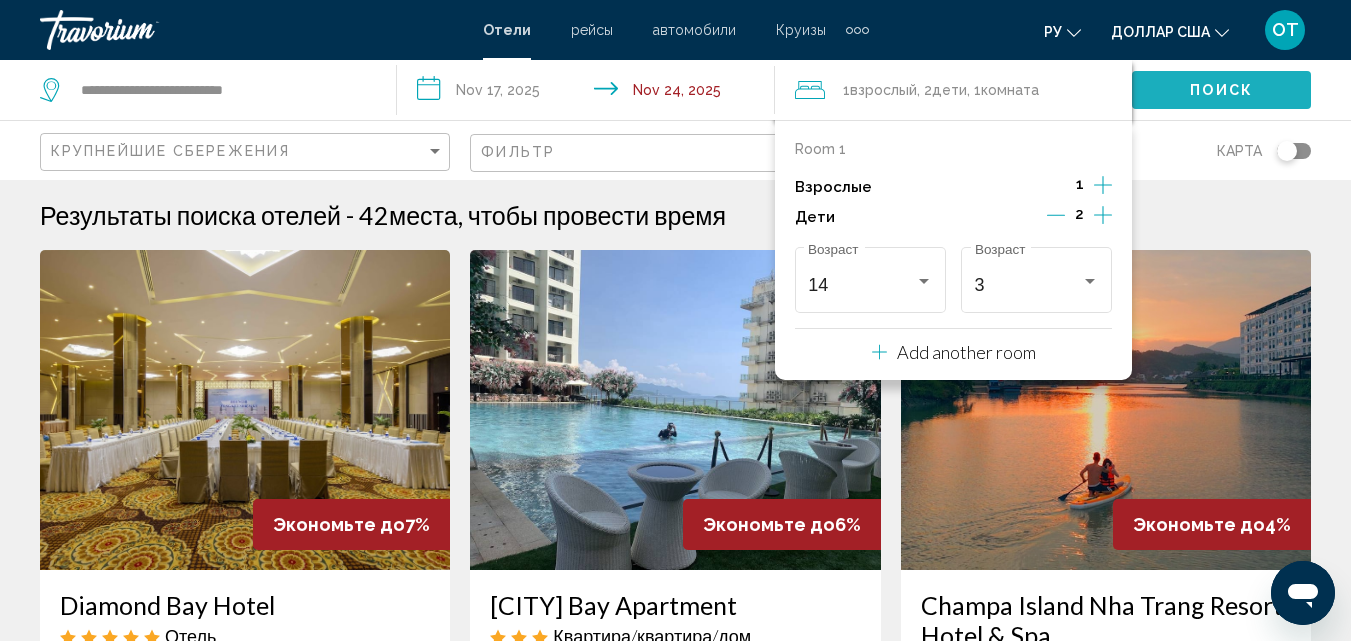 click on "Поиск" 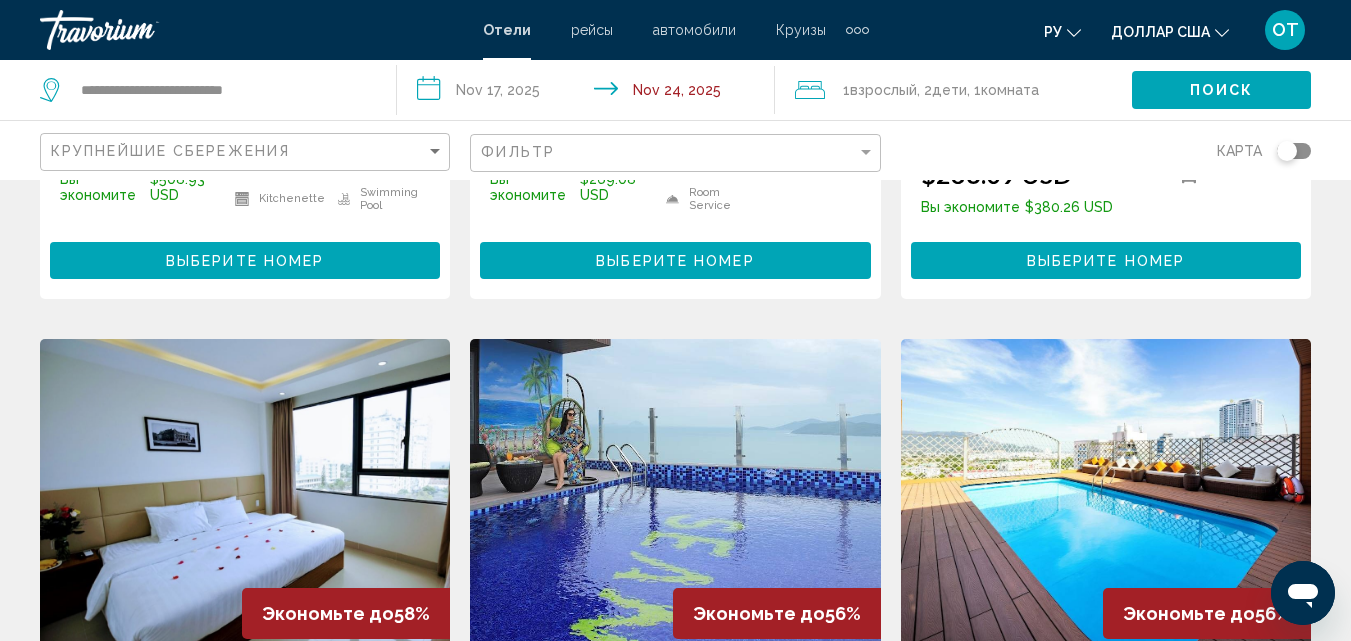 scroll, scrollTop: 1100, scrollLeft: 0, axis: vertical 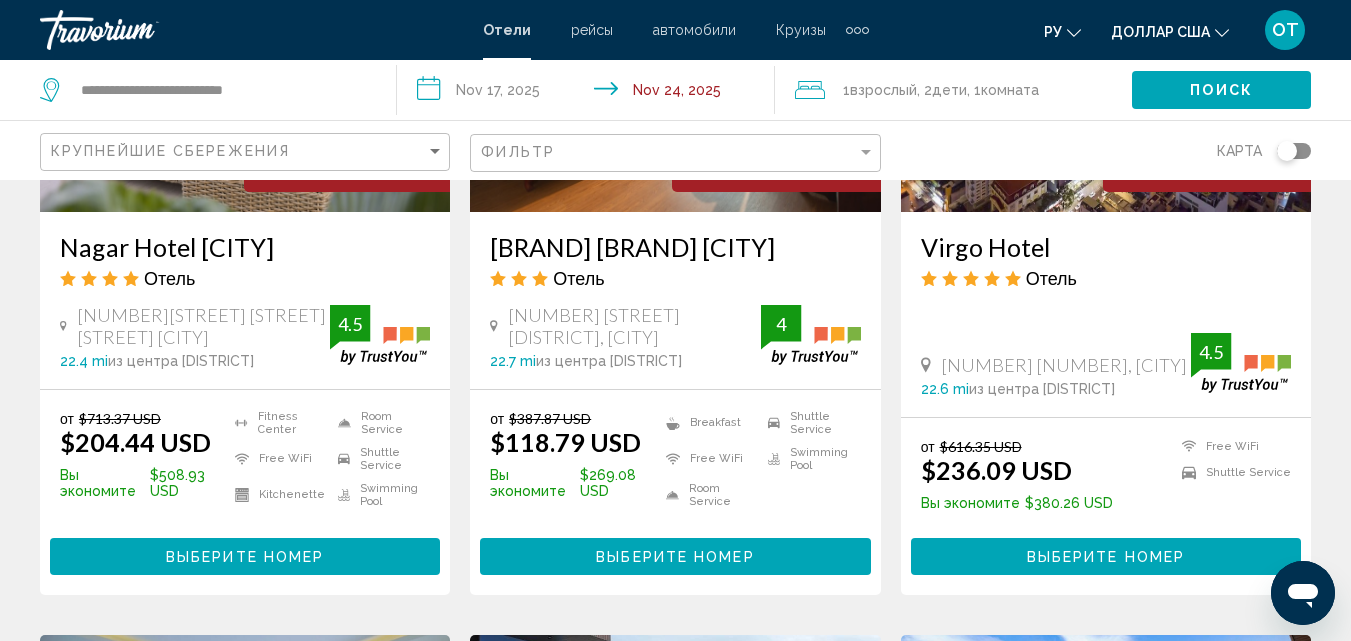 drag, startPoint x: 869, startPoint y: 143, endPoint x: 891, endPoint y: 156, distance: 25.553865 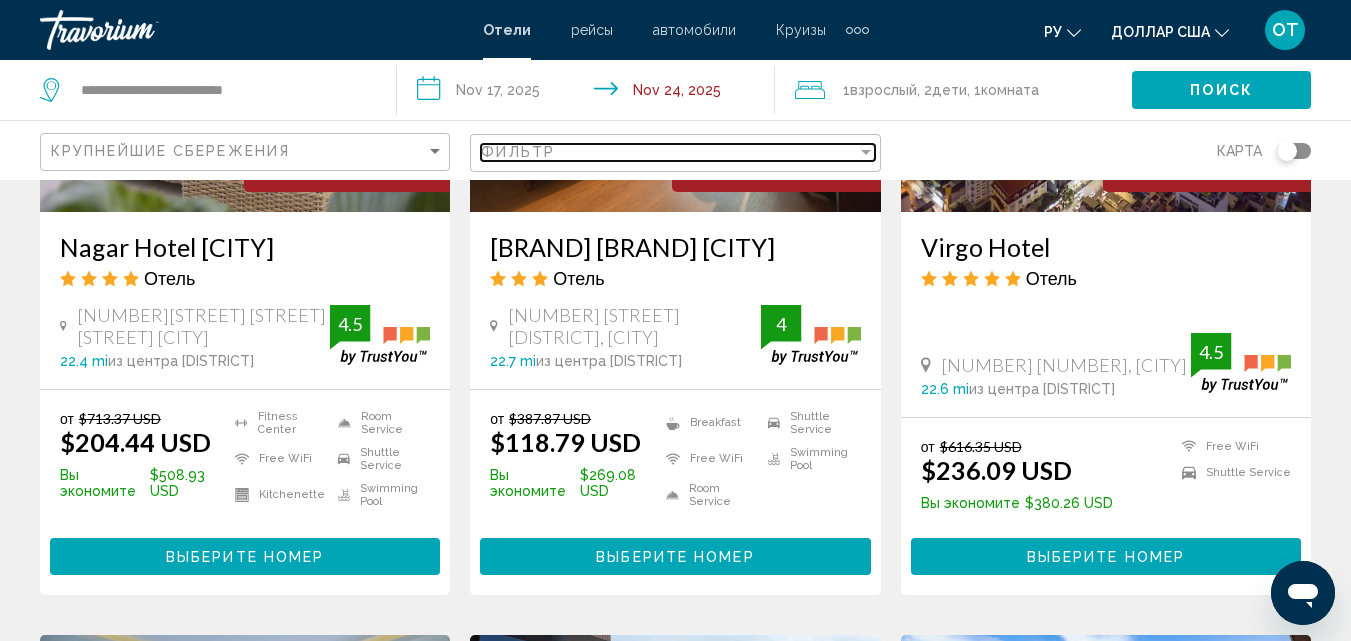 click on "Фильтр" at bounding box center [668, 152] 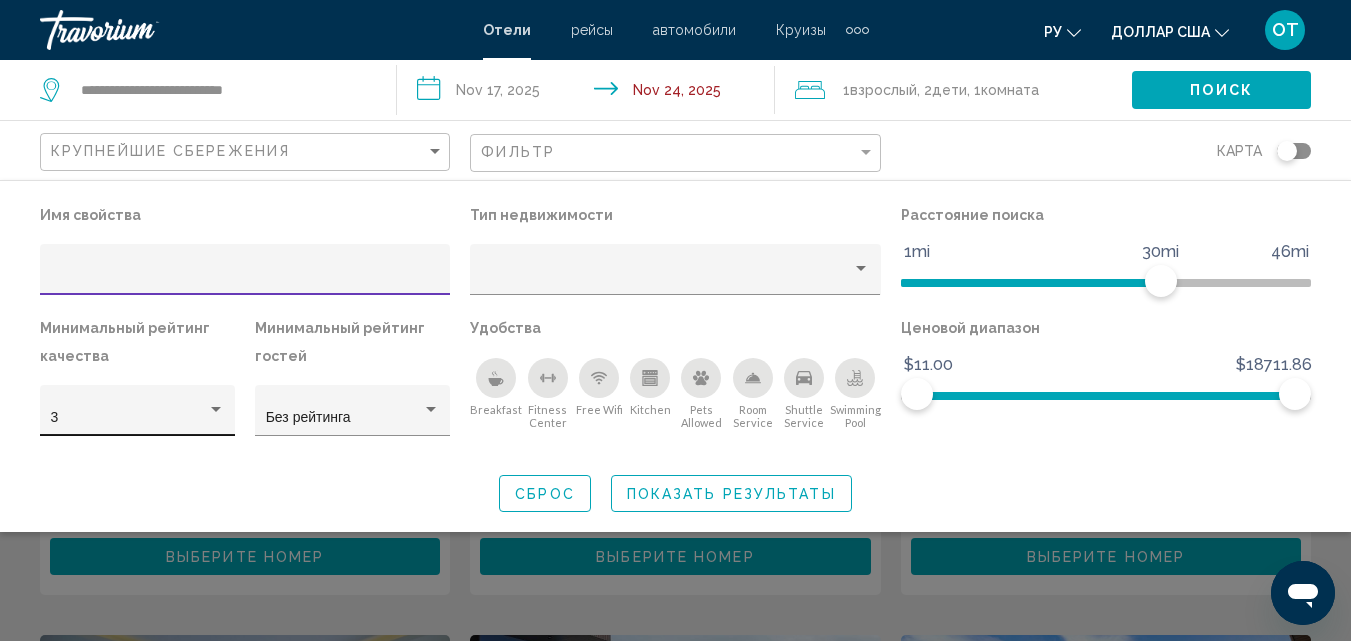 click on "3" 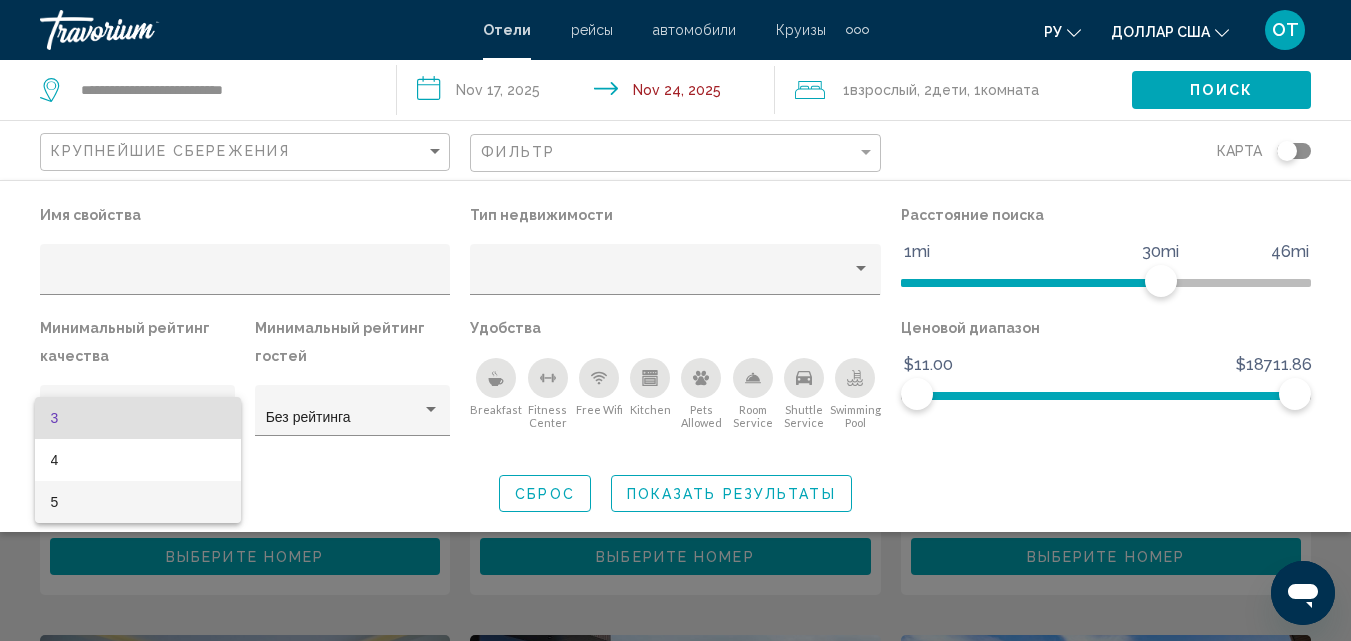 click on "5" at bounding box center [138, 502] 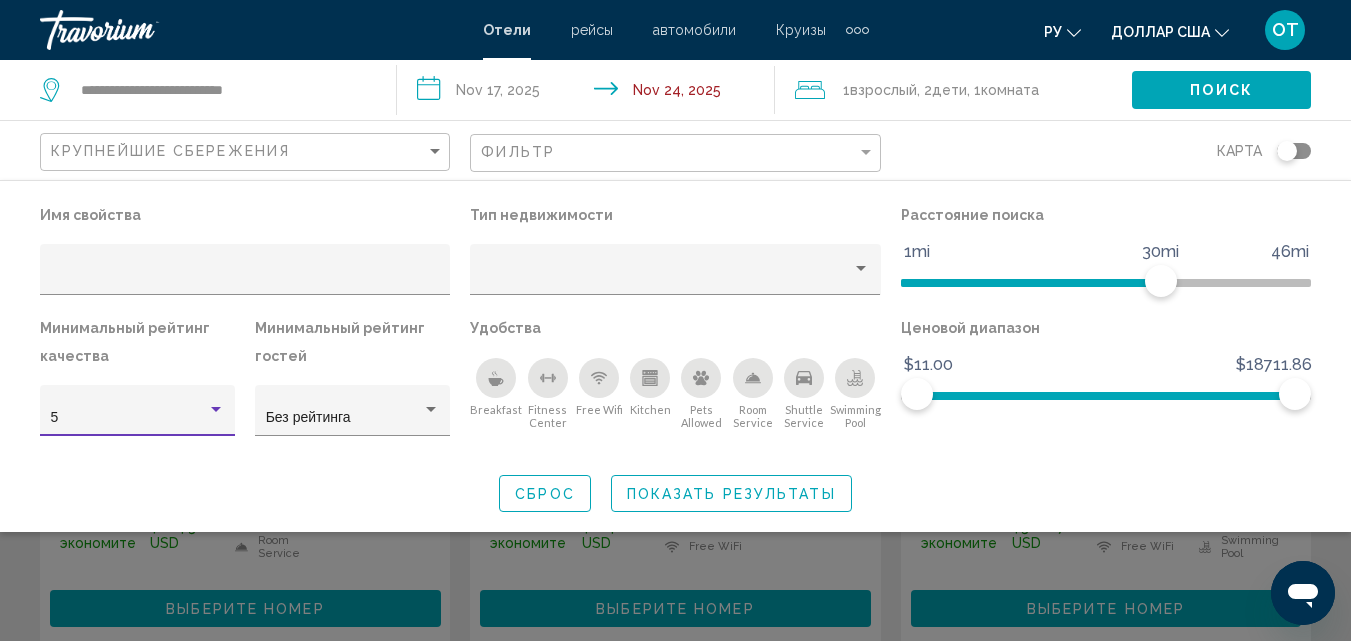 scroll, scrollTop: 357, scrollLeft: 0, axis: vertical 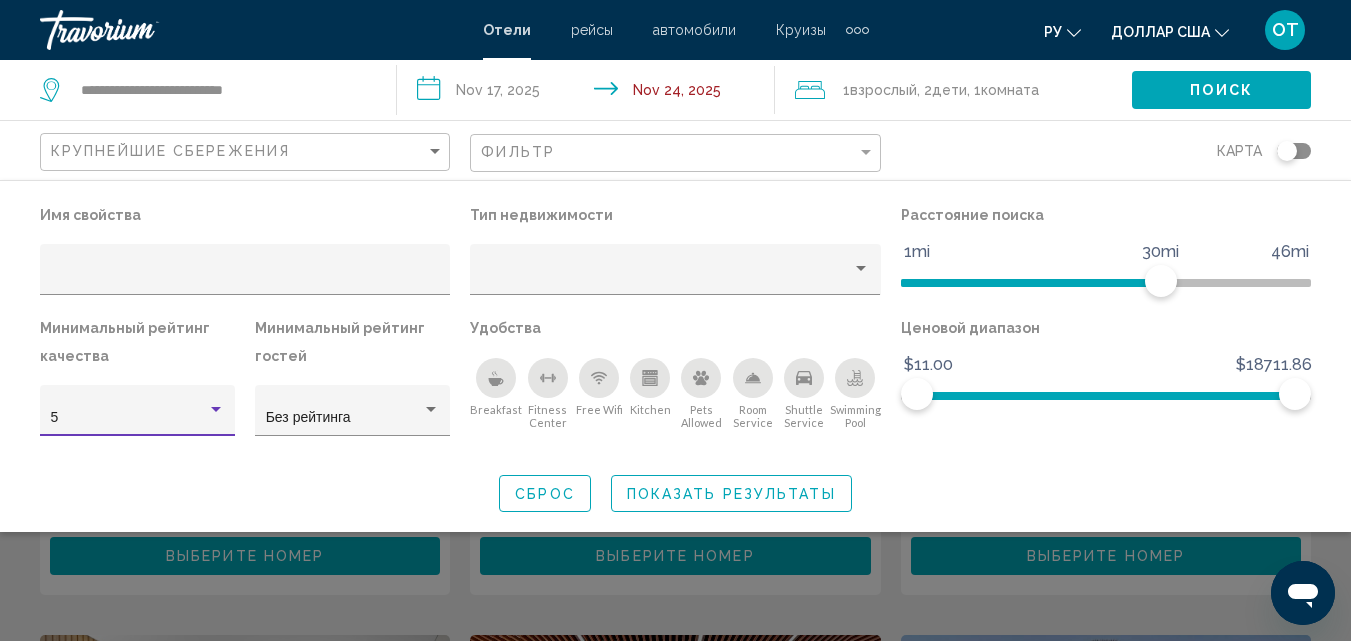 click on "Показать результаты" 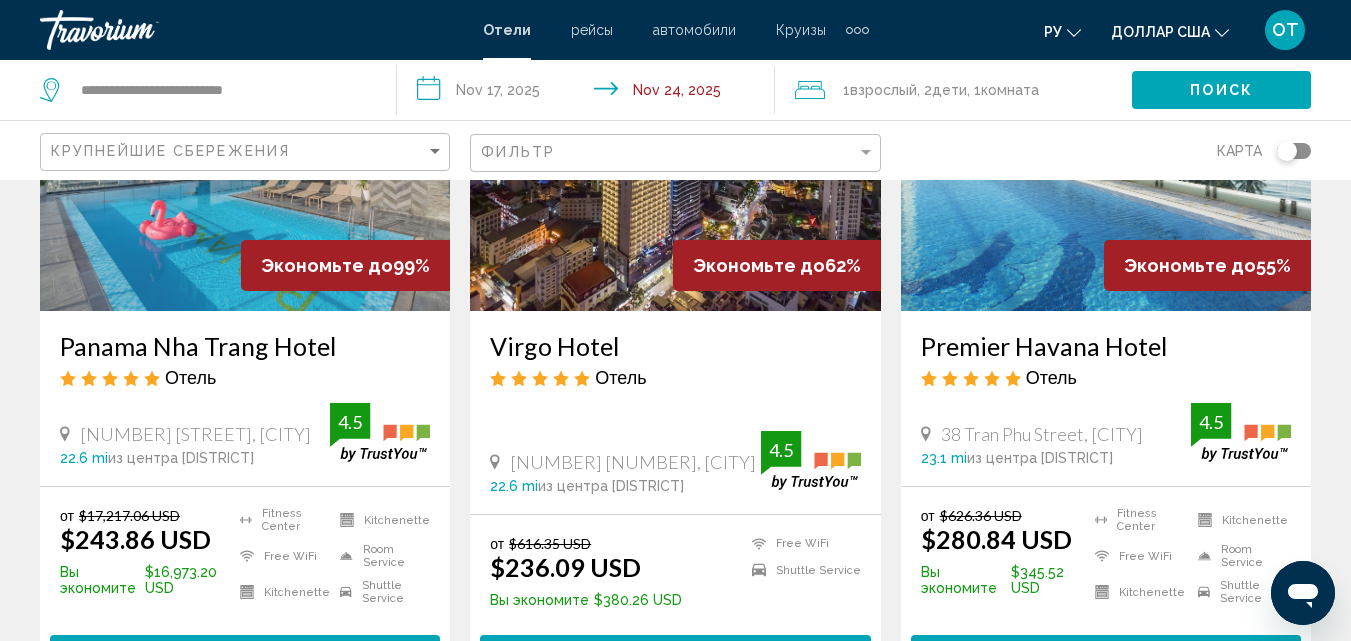scroll, scrollTop: 300, scrollLeft: 0, axis: vertical 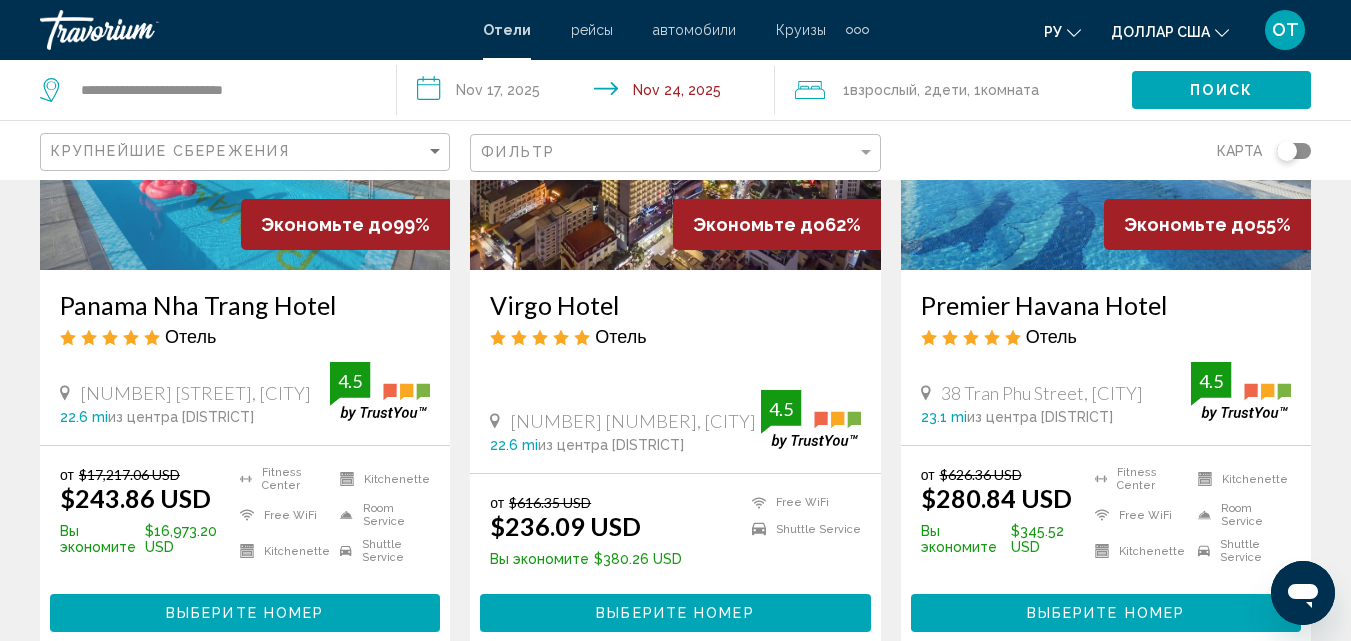 click on "Выберите номер" at bounding box center [245, 612] 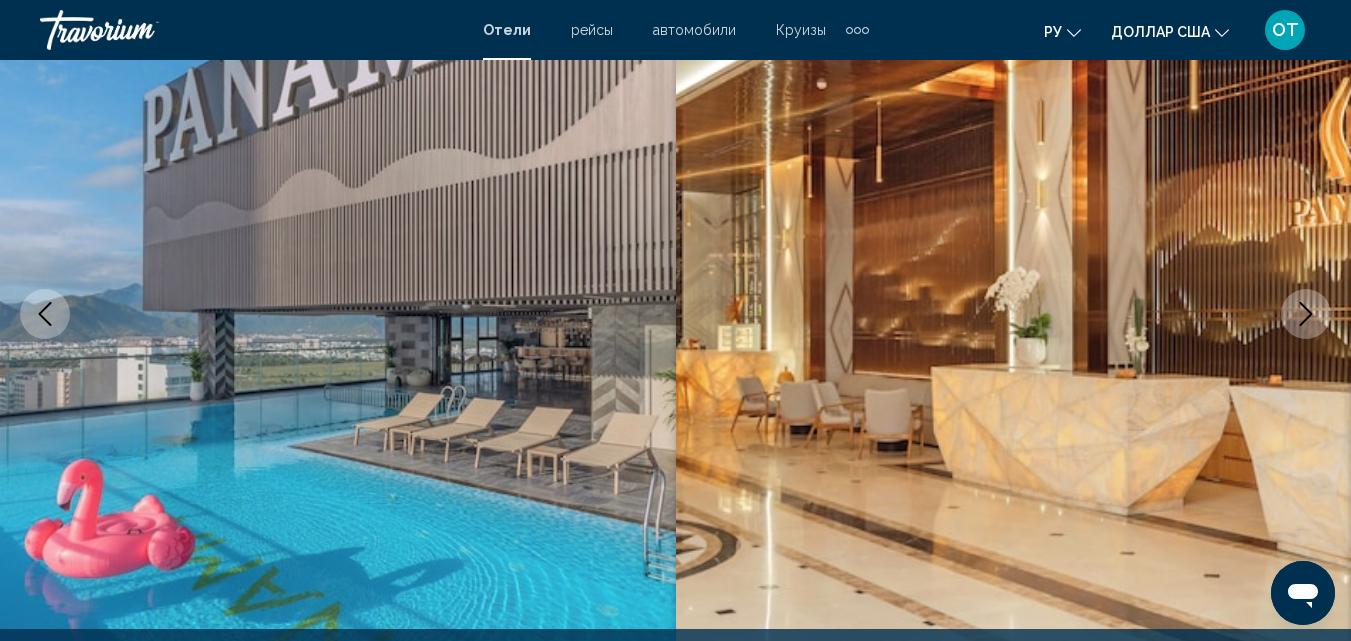 scroll, scrollTop: 214, scrollLeft: 0, axis: vertical 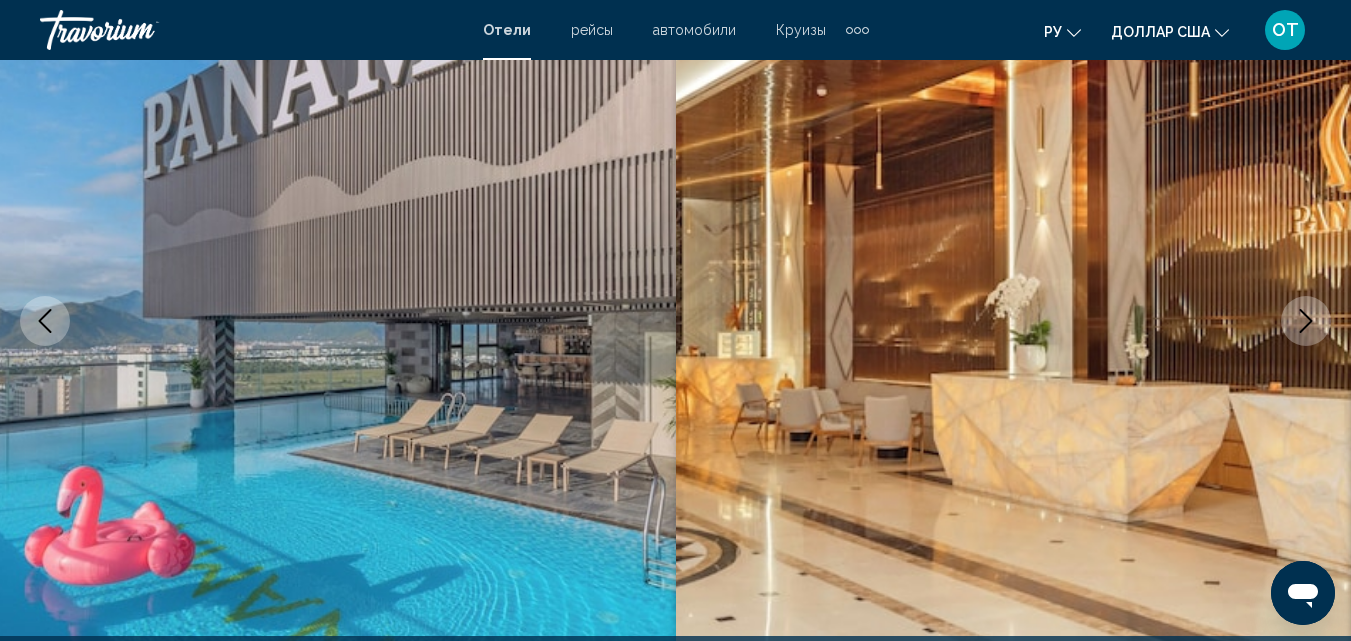 click at bounding box center (1306, 321) 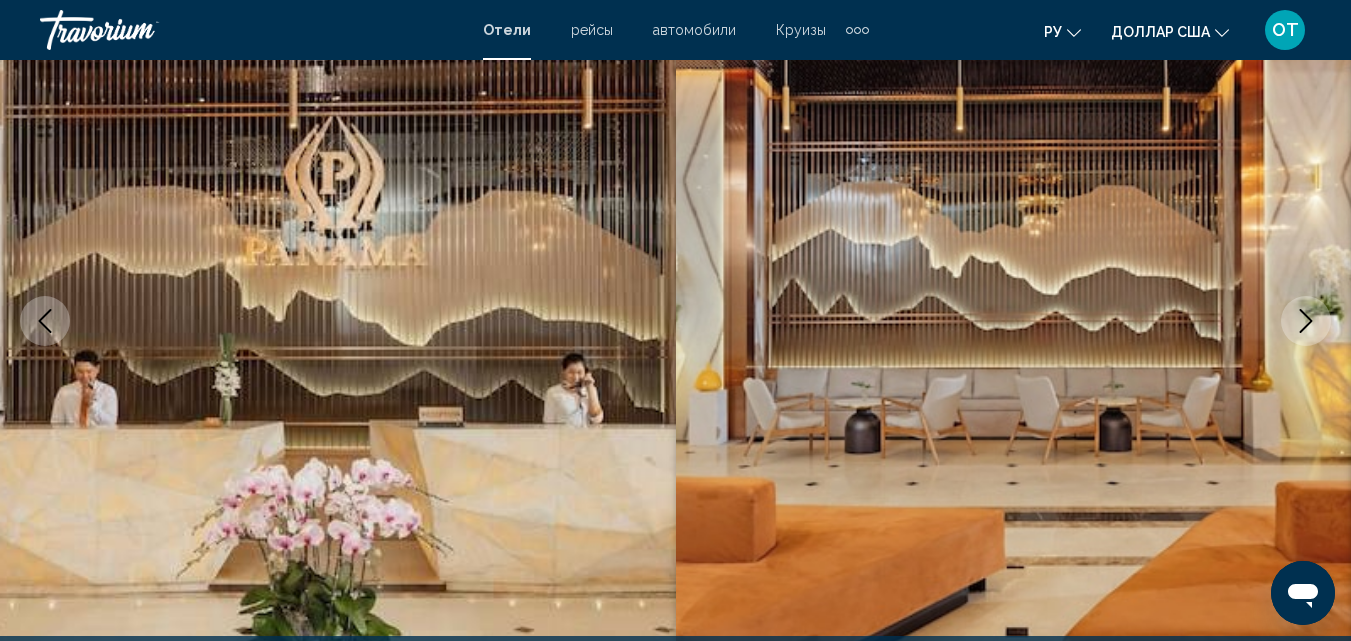 click at bounding box center [1306, 321] 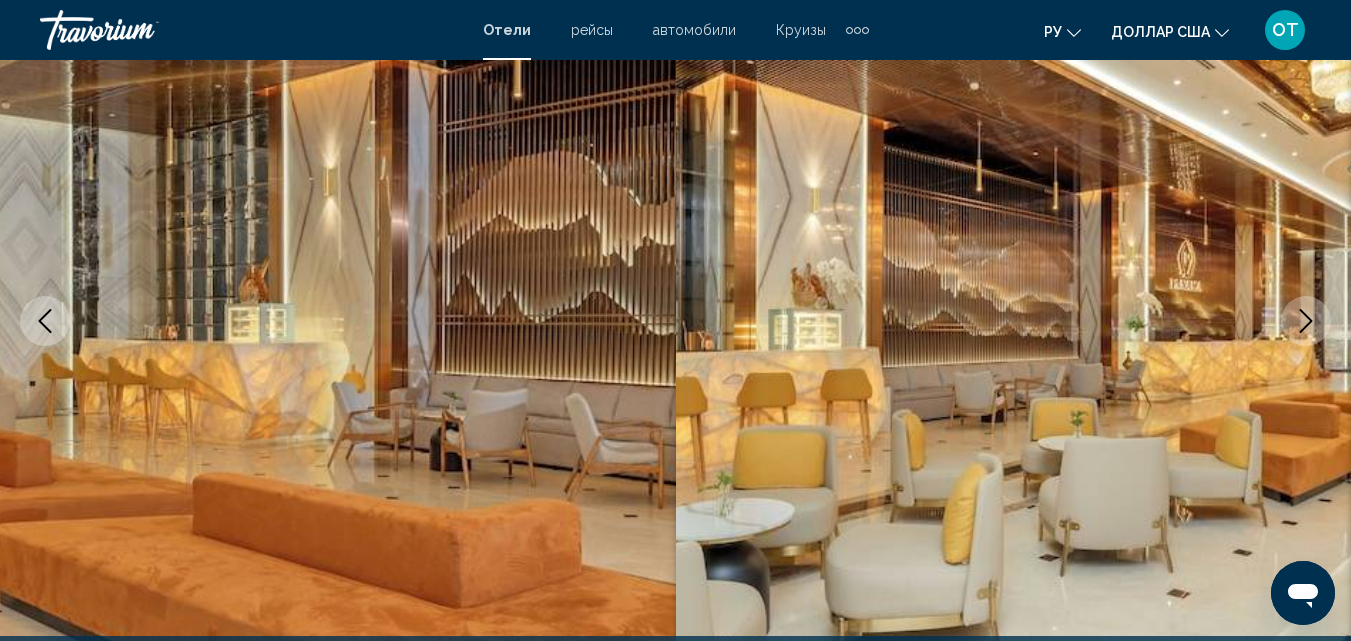 click at bounding box center (1306, 321) 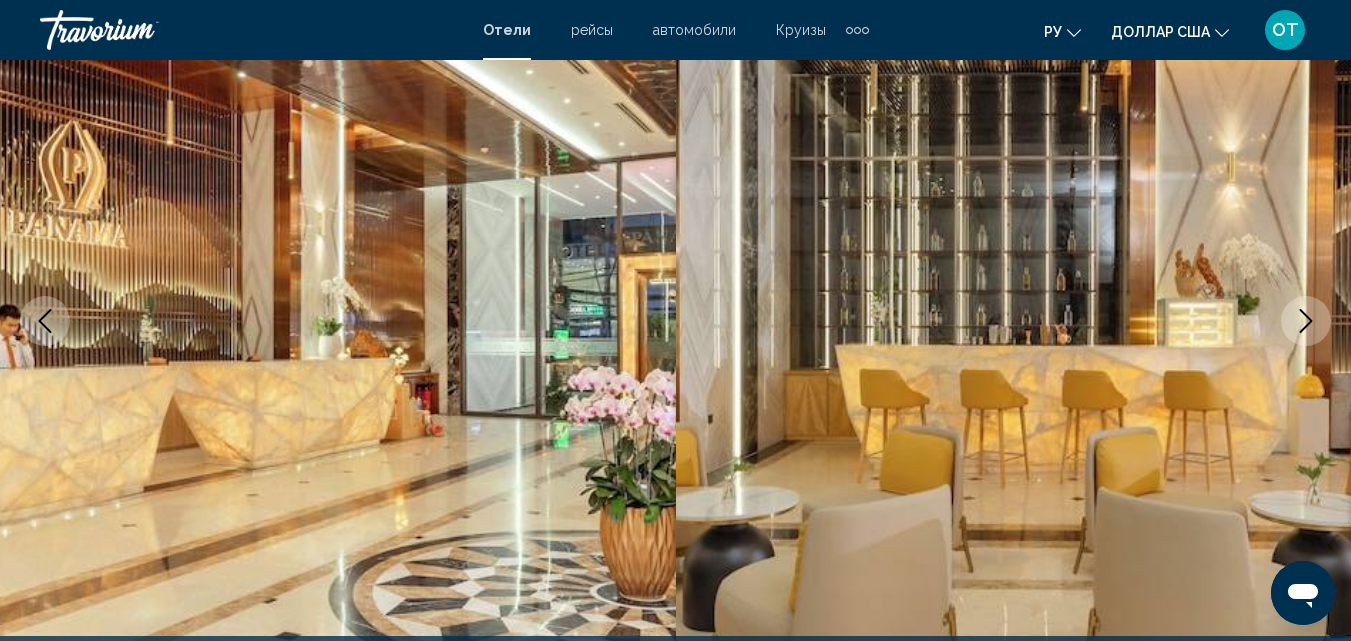 click at bounding box center [1306, 321] 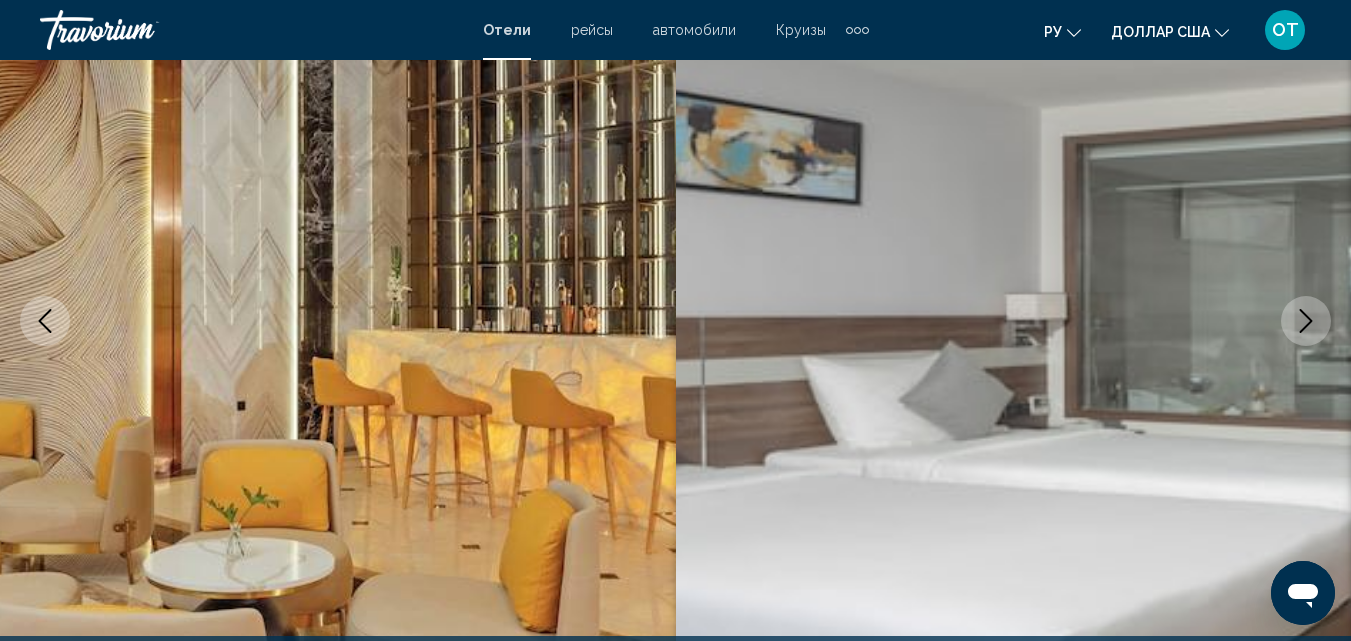 click at bounding box center (1306, 321) 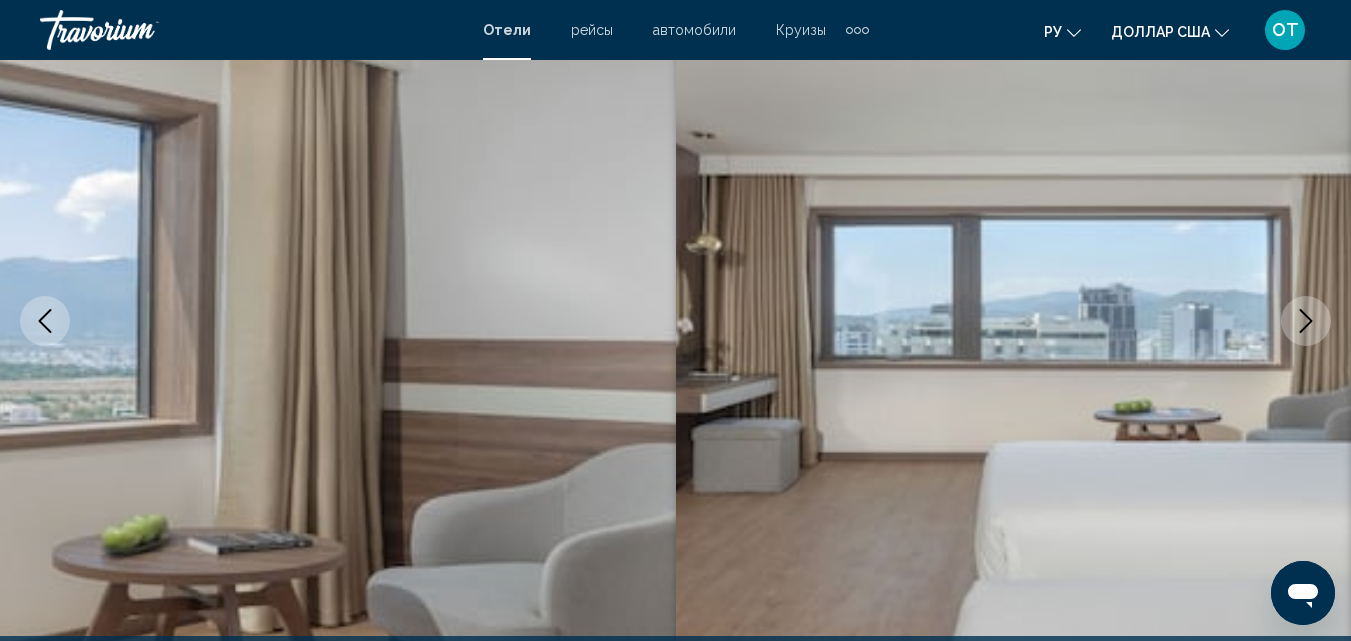 click at bounding box center (1306, 321) 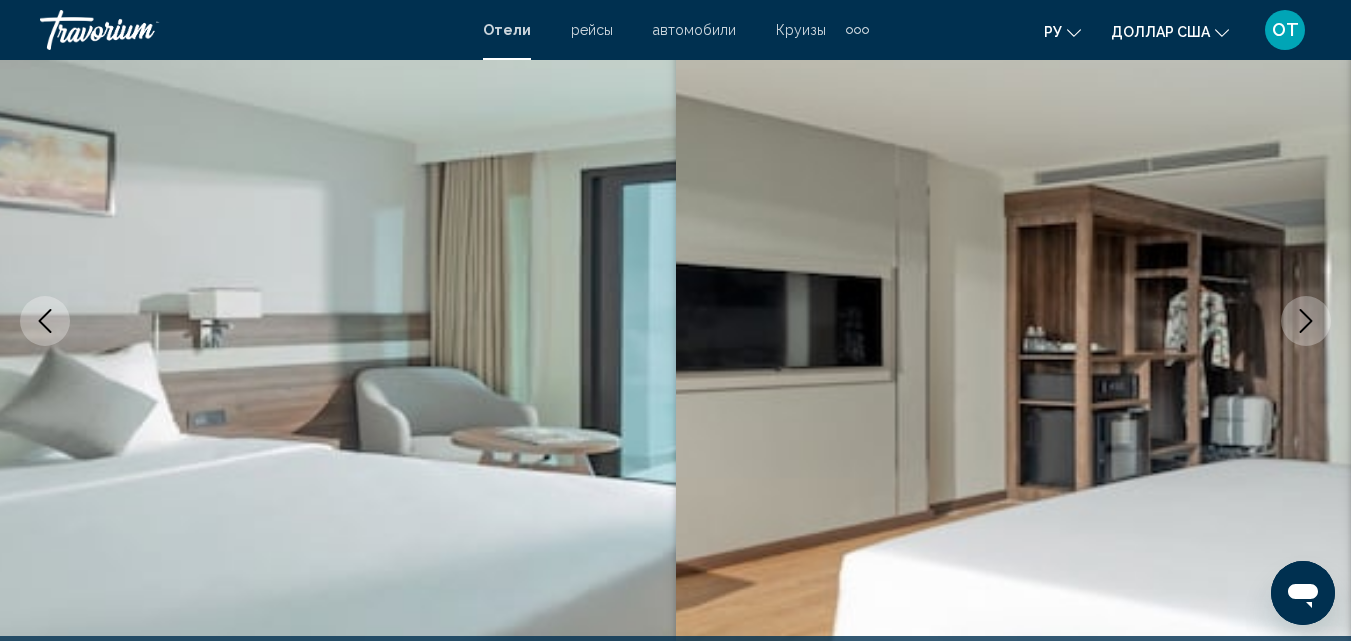 click at bounding box center [1306, 321] 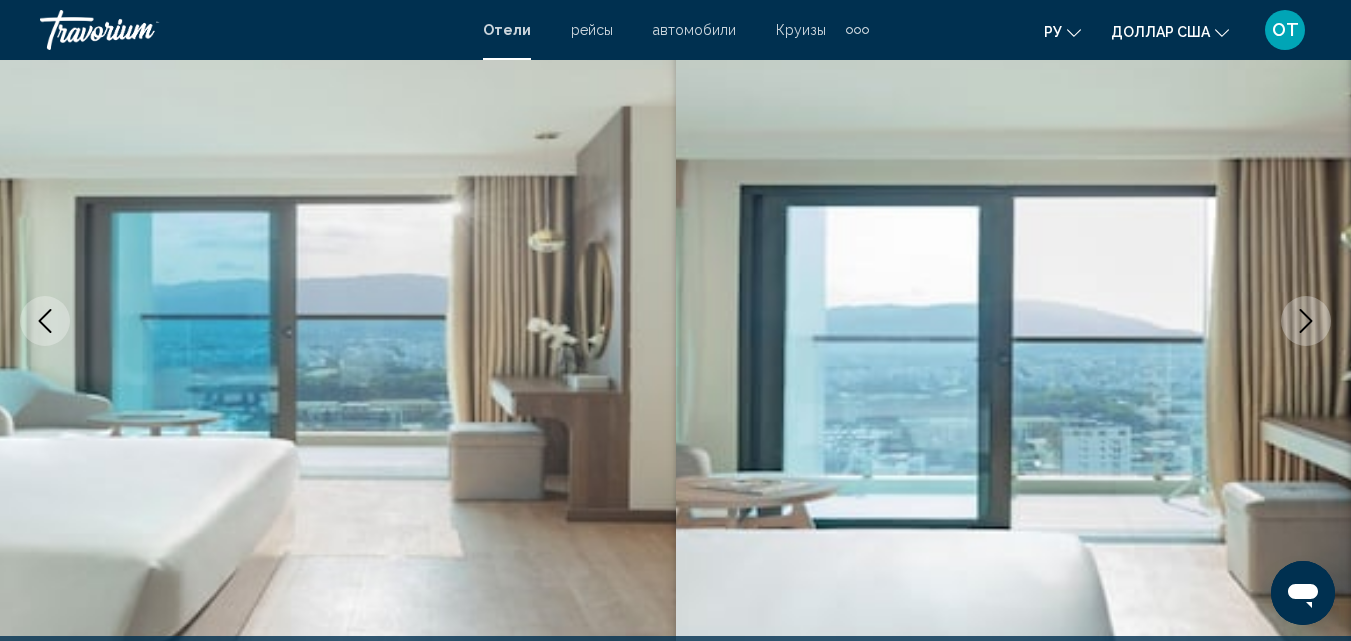 click at bounding box center [1306, 321] 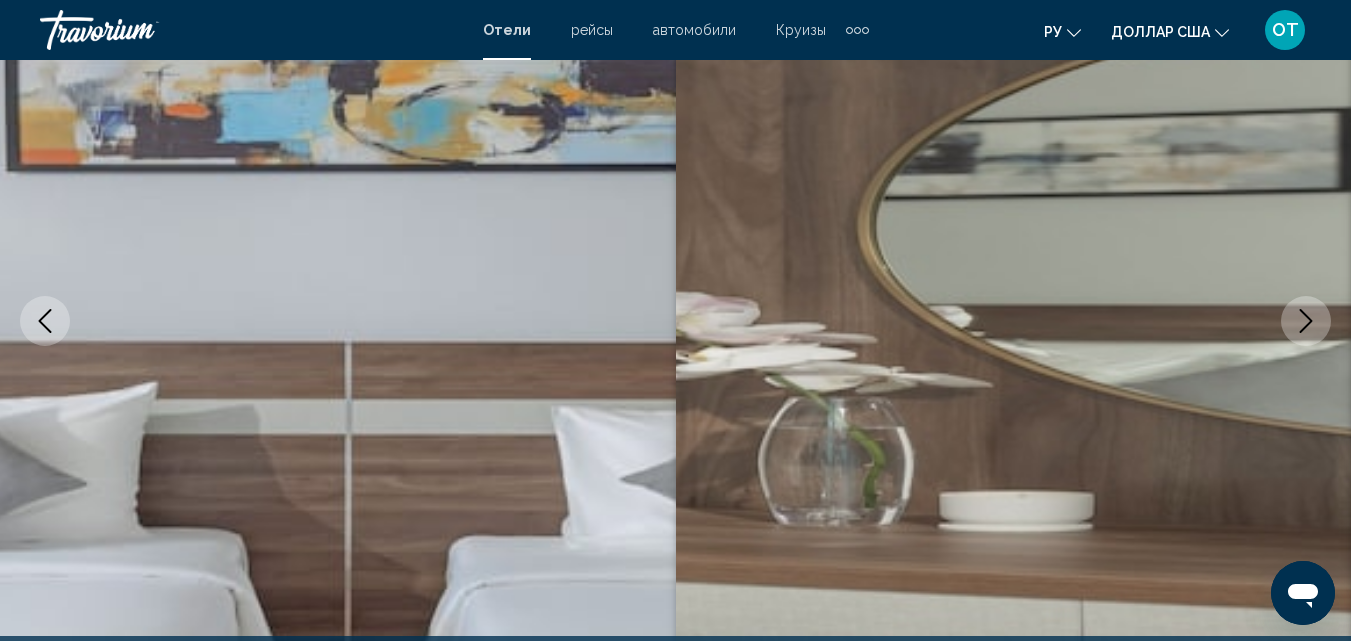 click at bounding box center [1306, 321] 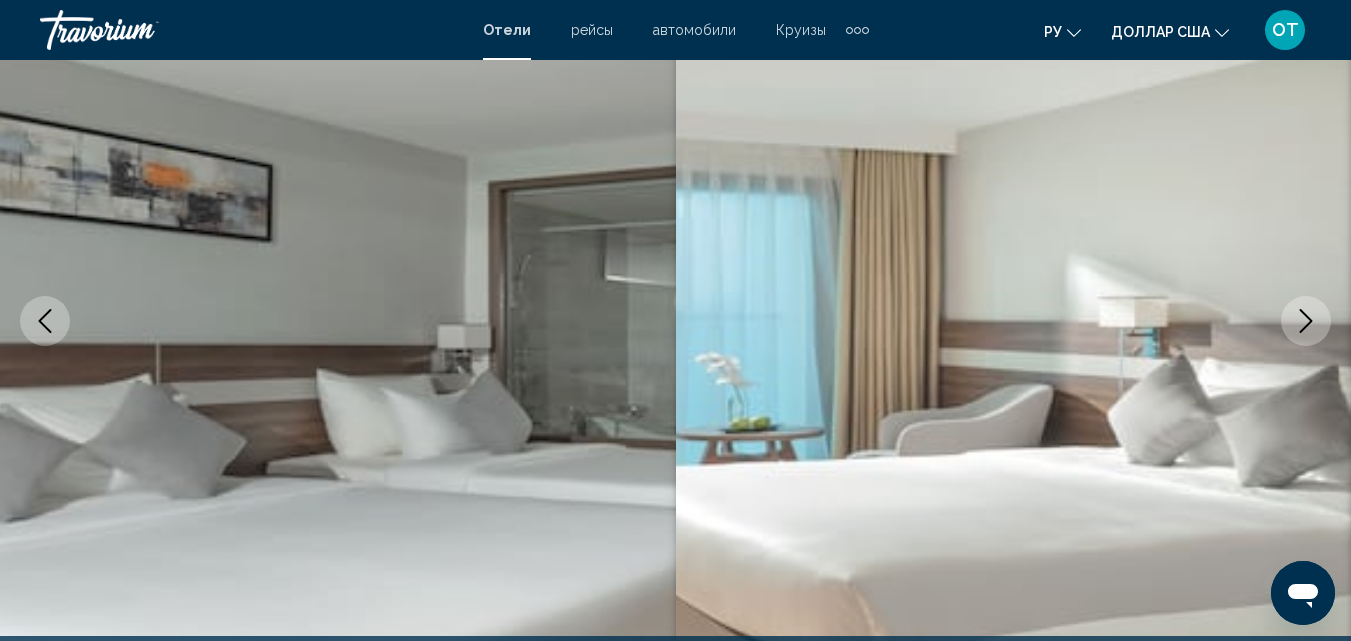 click at bounding box center (1306, 321) 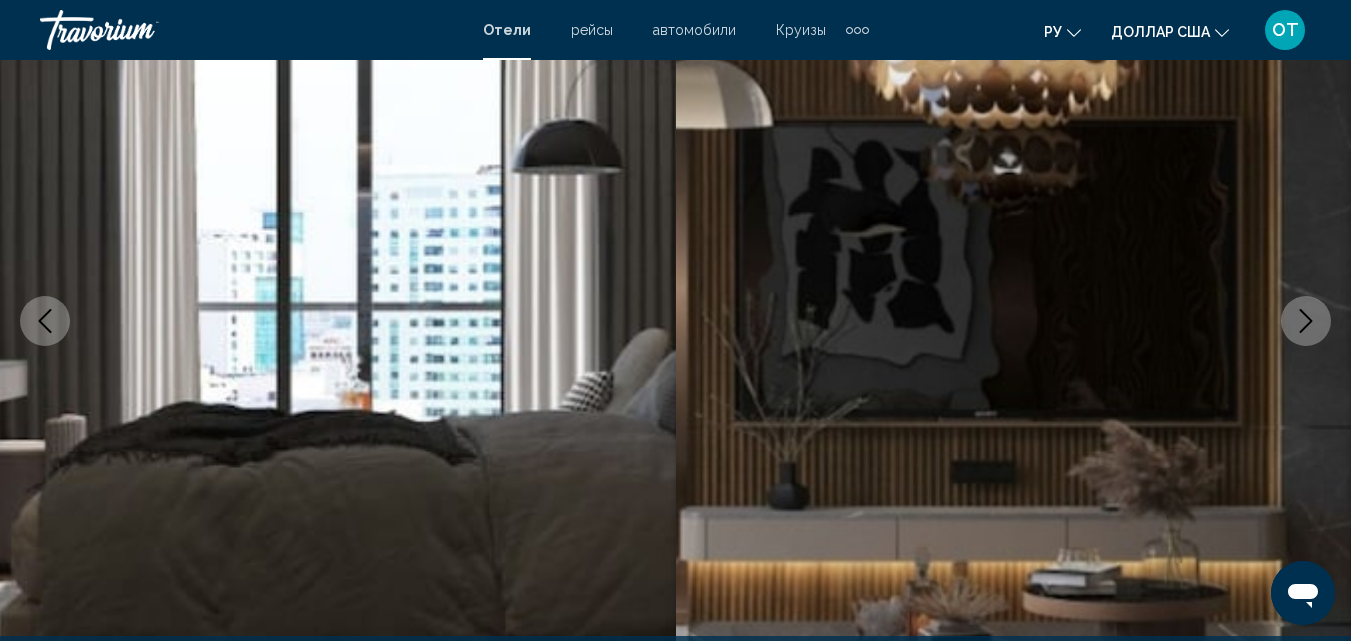 click at bounding box center [1306, 321] 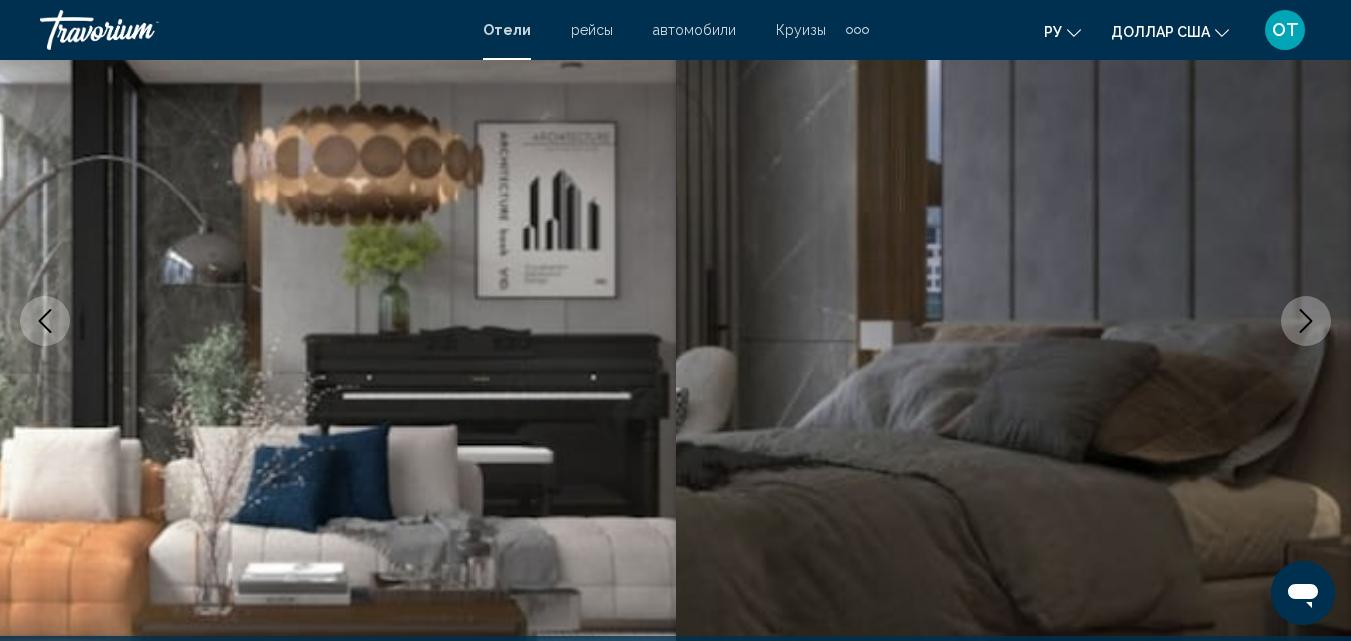 click at bounding box center (1306, 321) 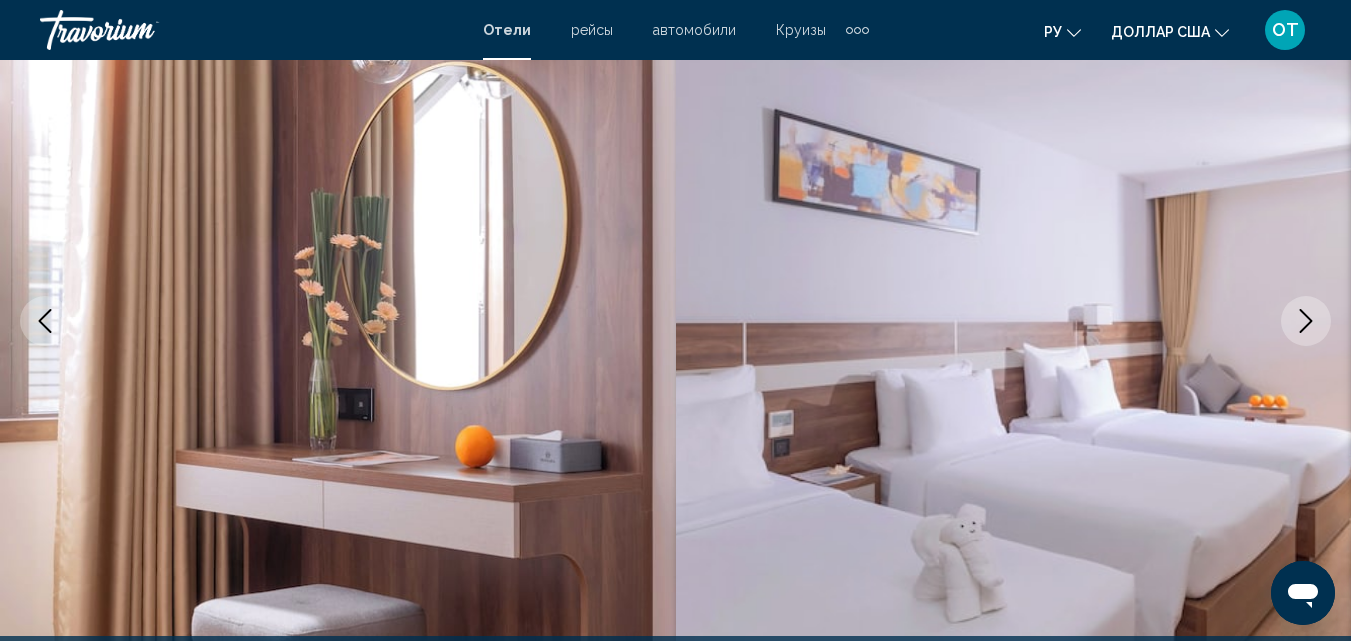 click at bounding box center [1306, 321] 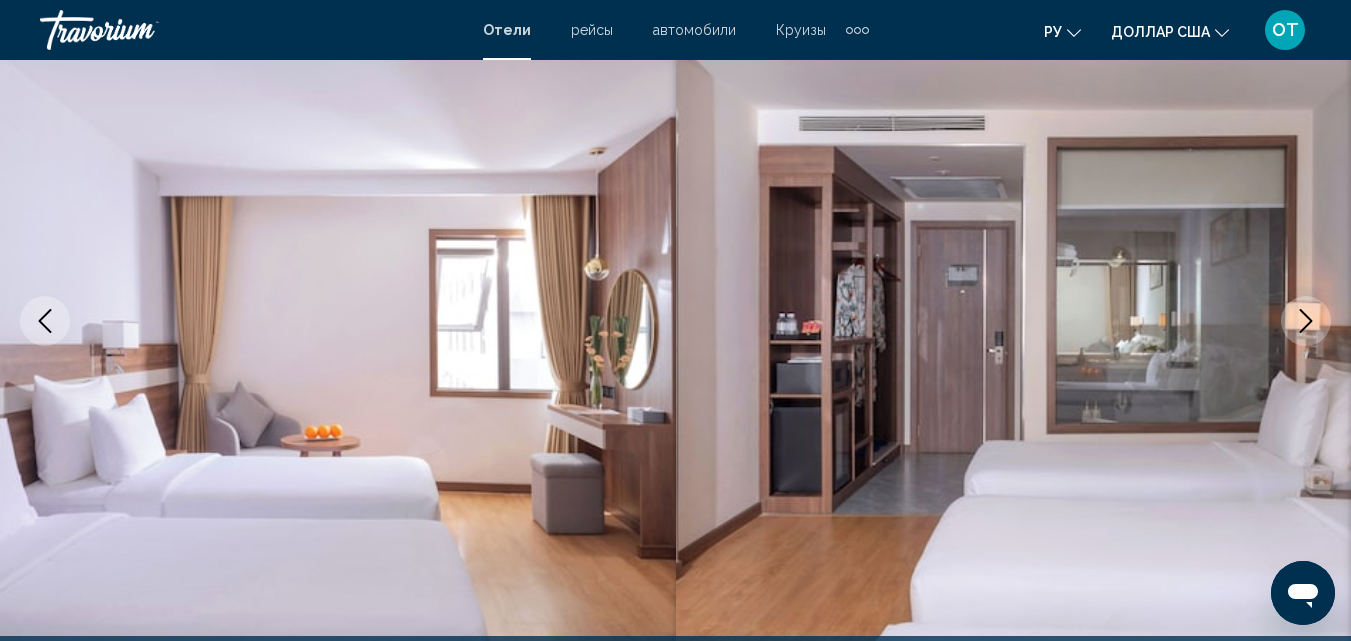 click at bounding box center (1306, 321) 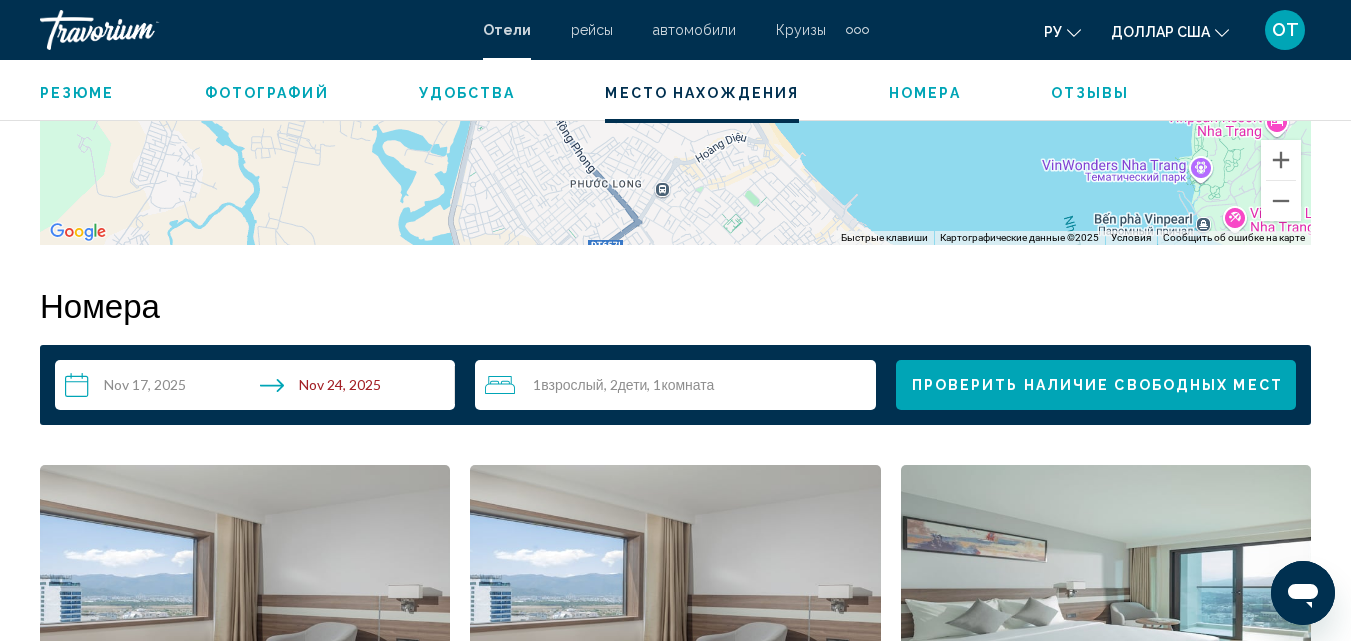 scroll, scrollTop: 2817, scrollLeft: 0, axis: vertical 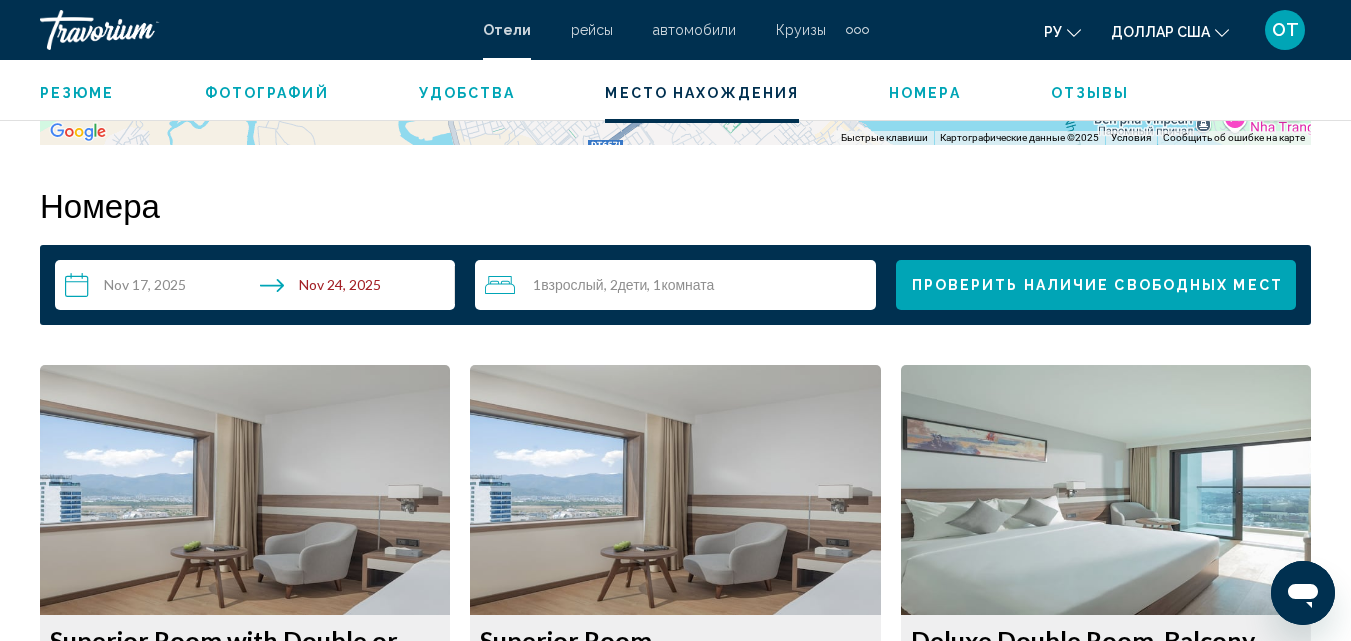click on "1  Взрослый Взрослые , 2  Ребенок Дети , 1  Комната номера" at bounding box center (680, 285) 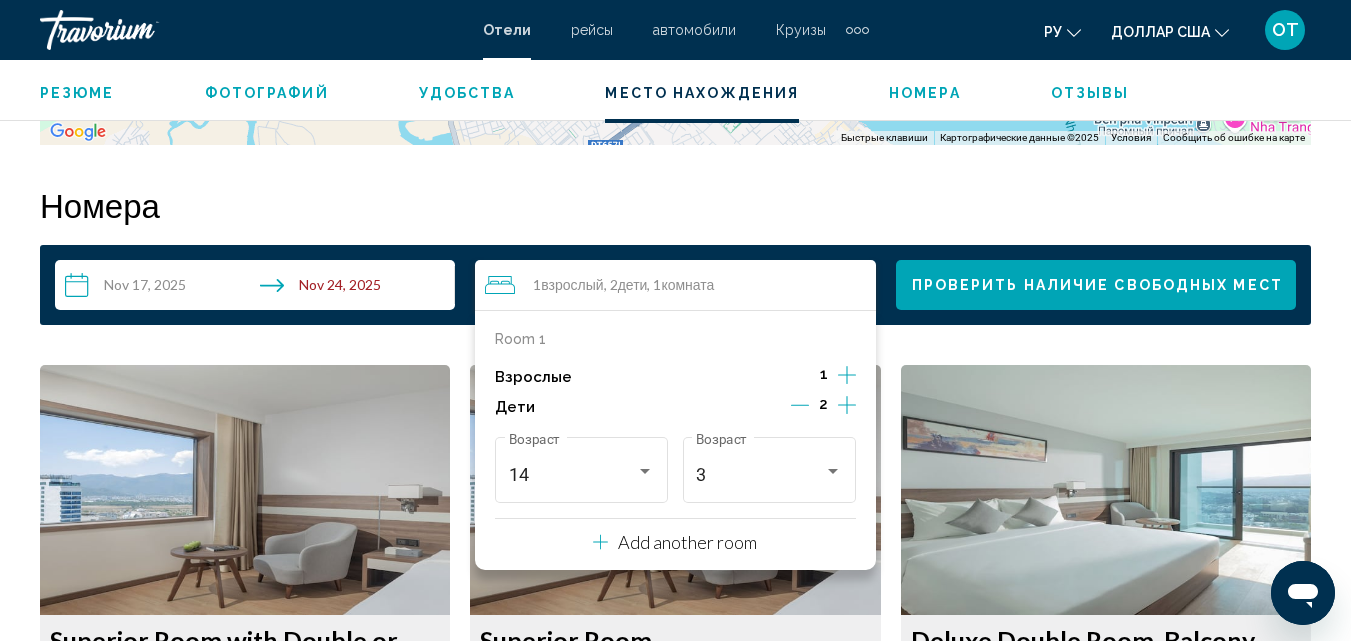 click 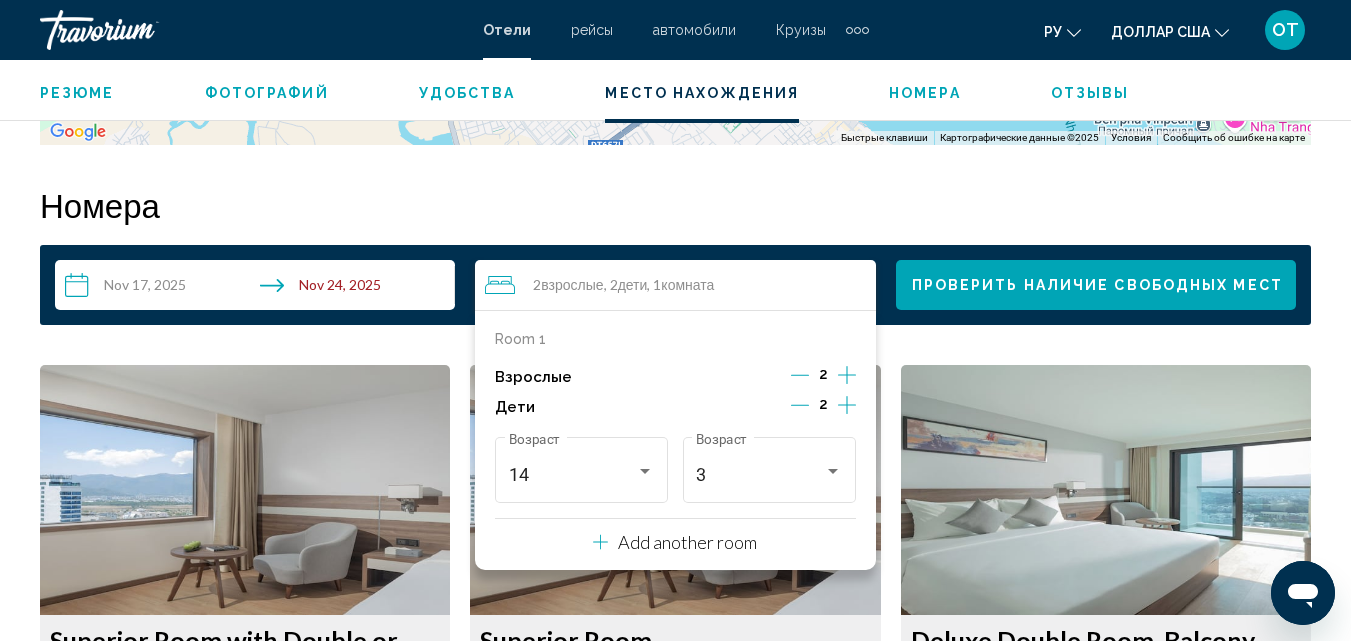 click 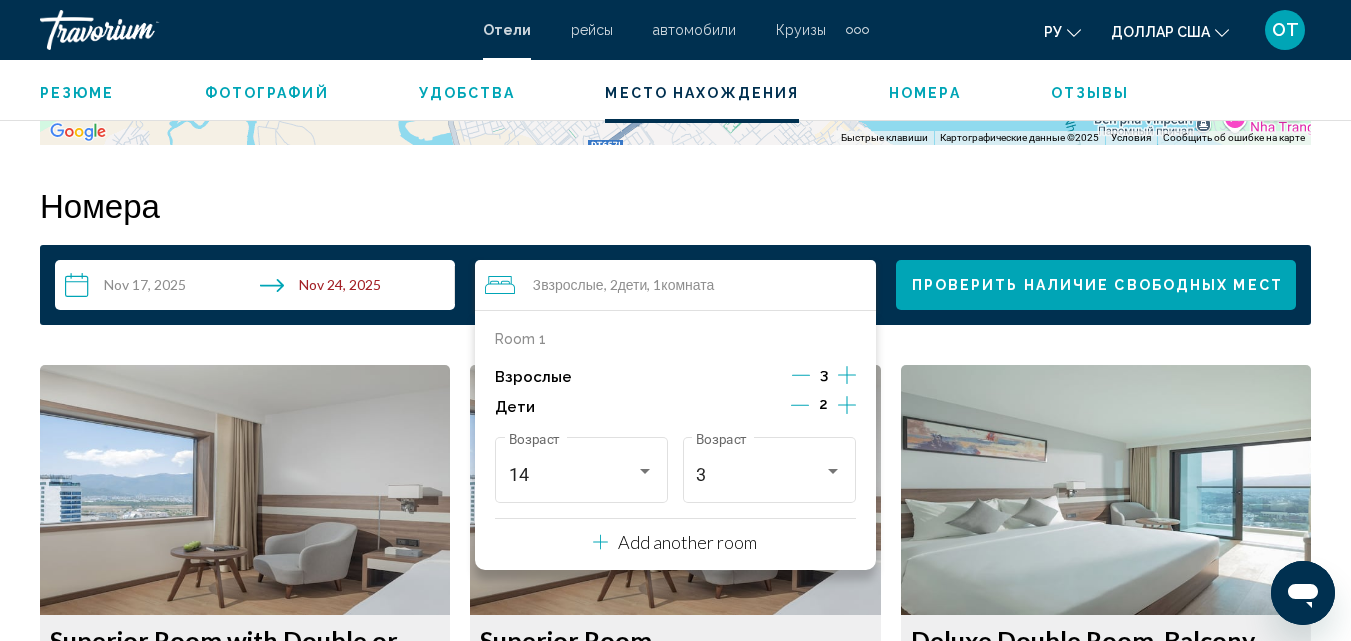 click on "Room 1" at bounding box center [520, 339] 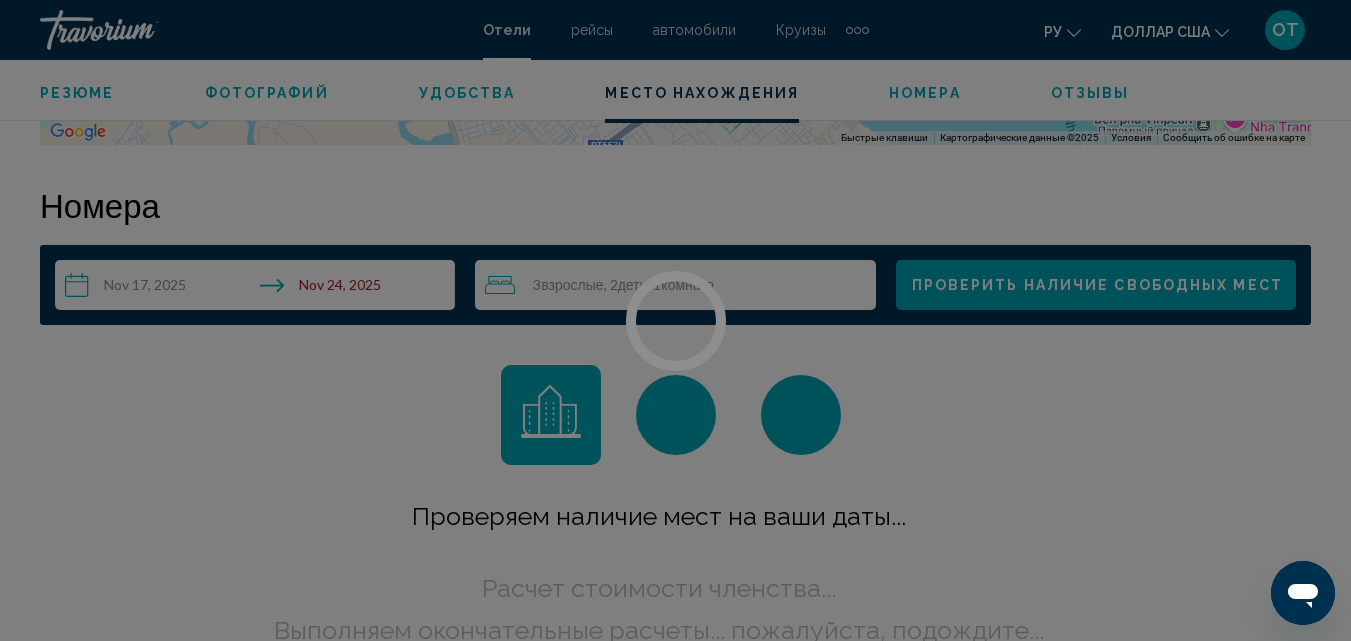 scroll, scrollTop: 2877, scrollLeft: 0, axis: vertical 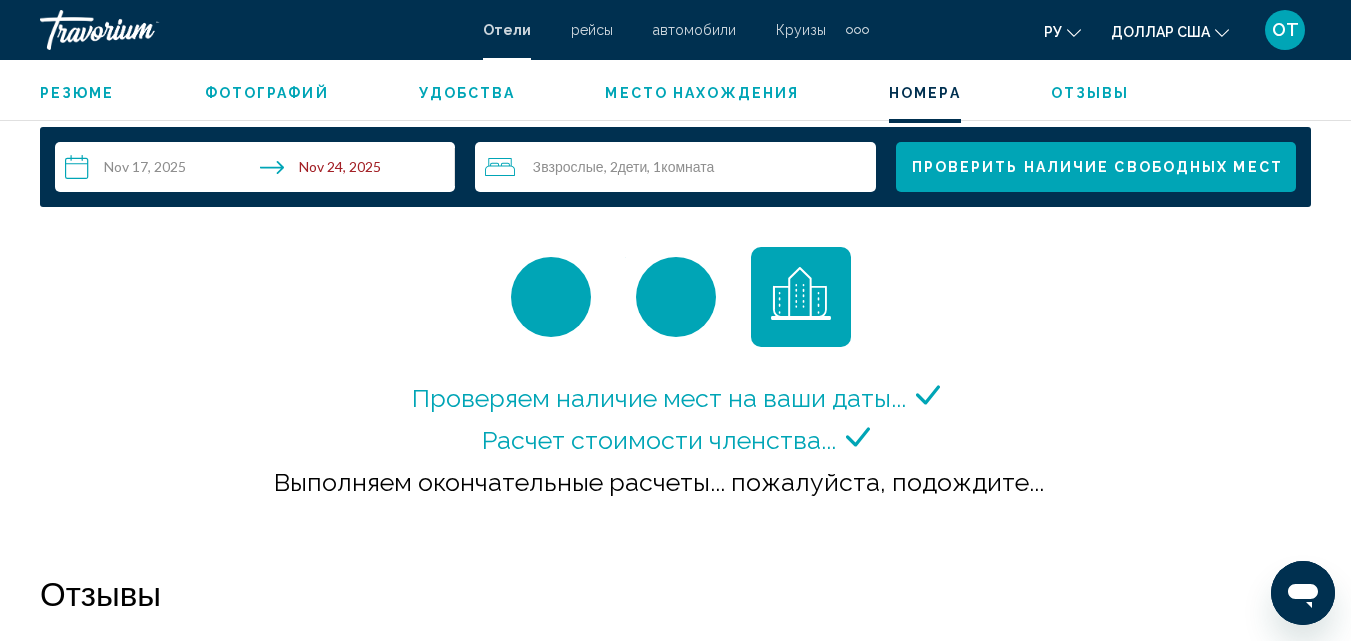 click on "Проверить наличие свободных мест" at bounding box center (1096, 167) 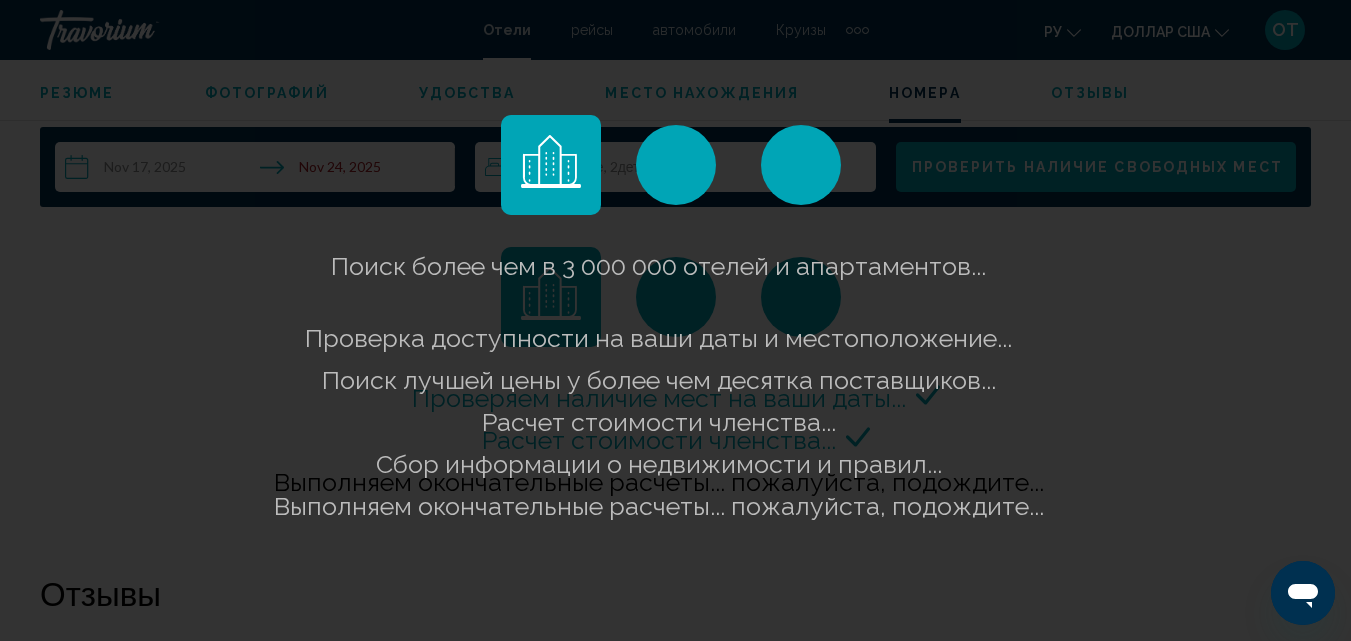click on "Поиск более чем в 3 000 000 отелей и апартаментов...
Проверка доступности на ваши даты и местоположение...
Поиск лучшей цены у более чем десятка поставщиков...
Расчет стоимости членства...
Сбор информации о недвижимости и правил...
Выполняем окончательные расчеты... пожалуйста, подождите..." 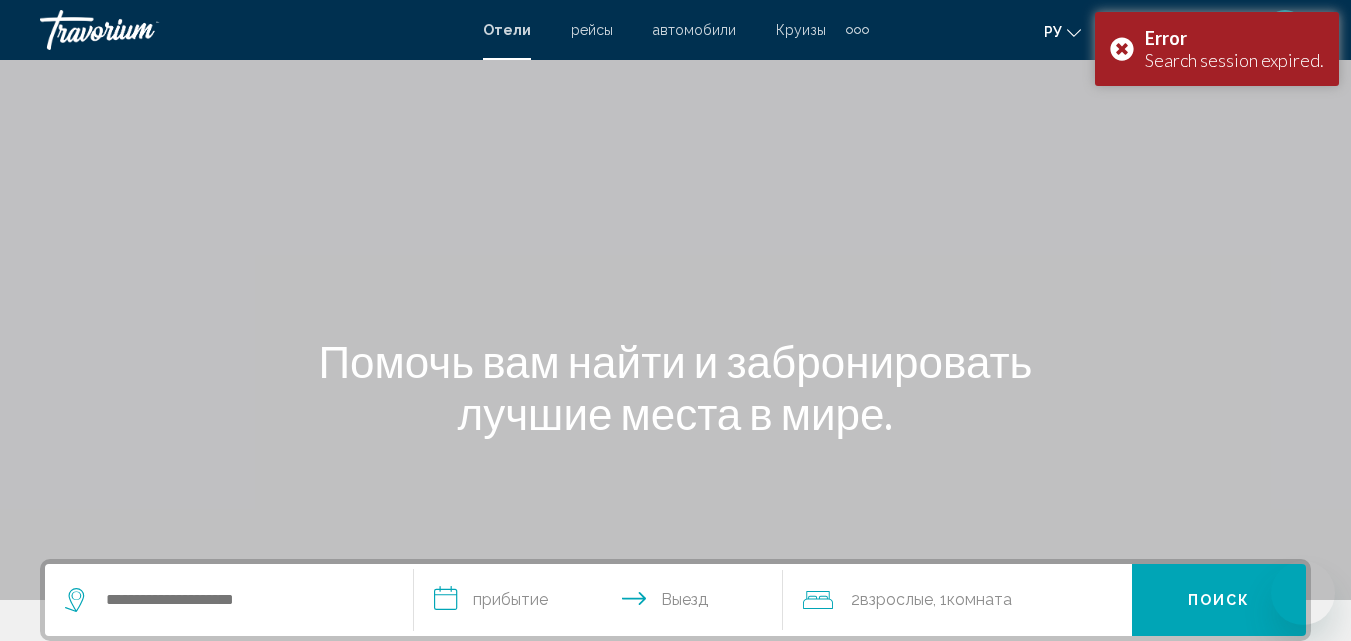 scroll, scrollTop: 445, scrollLeft: 0, axis: vertical 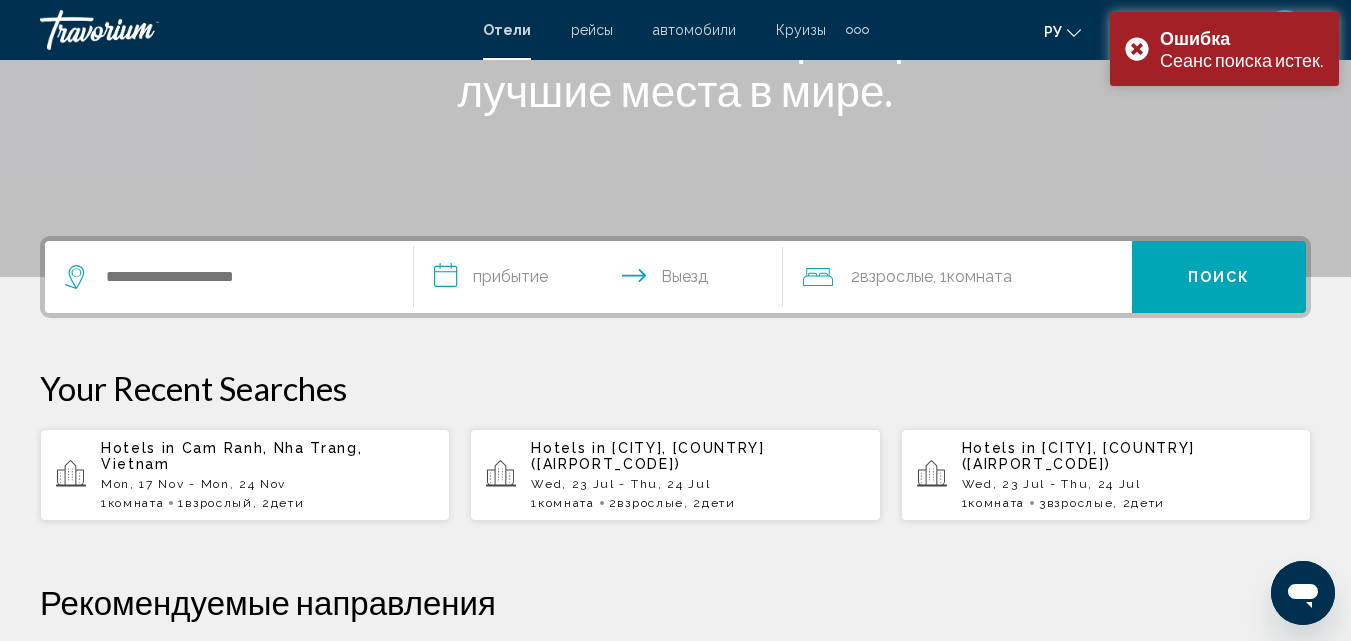 click on "Cam Ranh, Nha Trang, Vietnam" at bounding box center (231, 456) 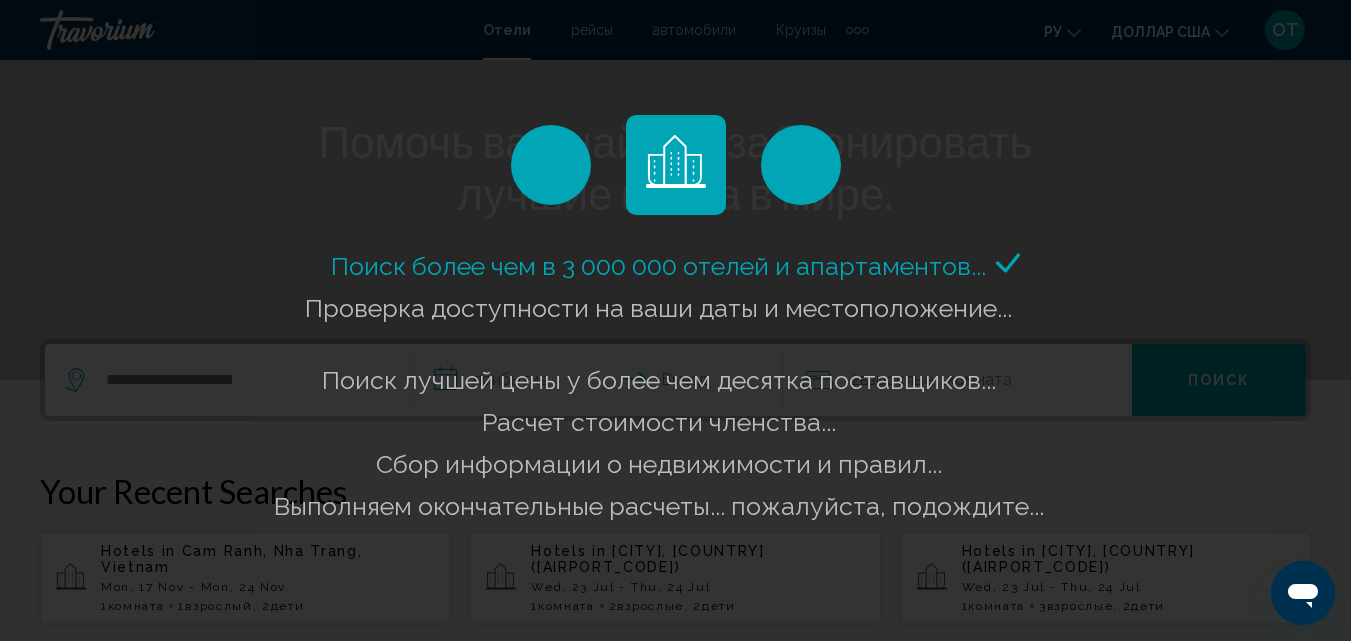 scroll, scrollTop: 200, scrollLeft: 0, axis: vertical 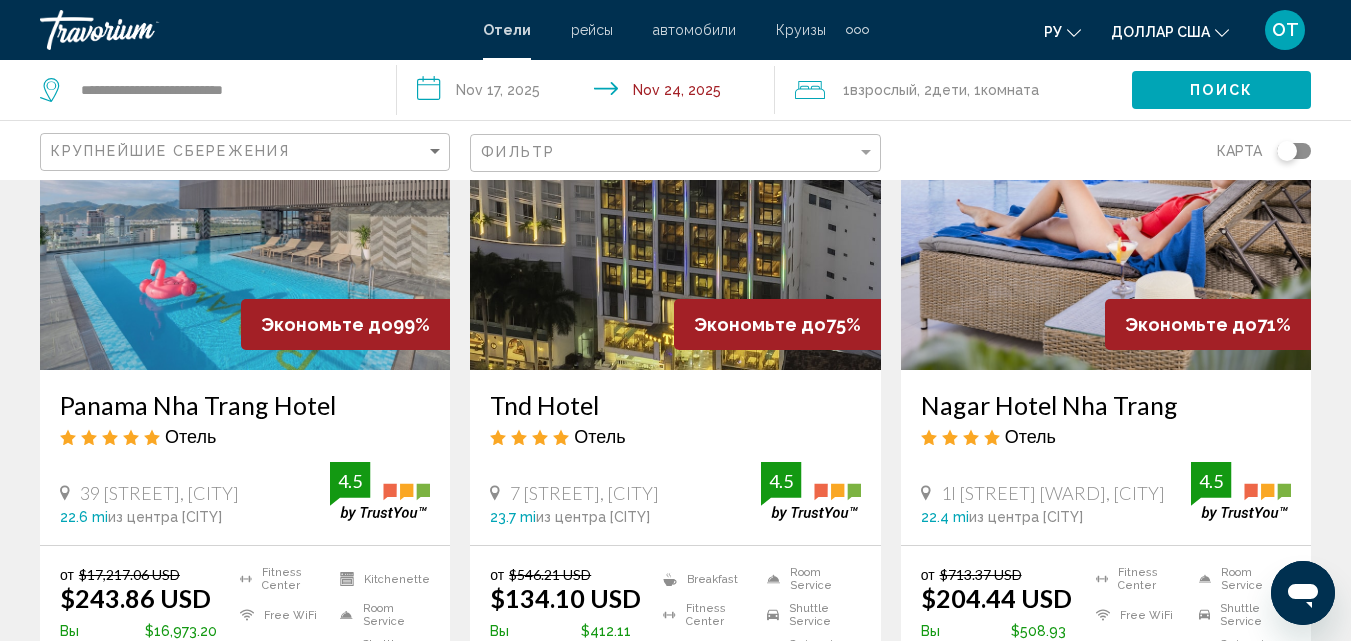 click on "Panama Nha Trang Hotel" at bounding box center (245, 405) 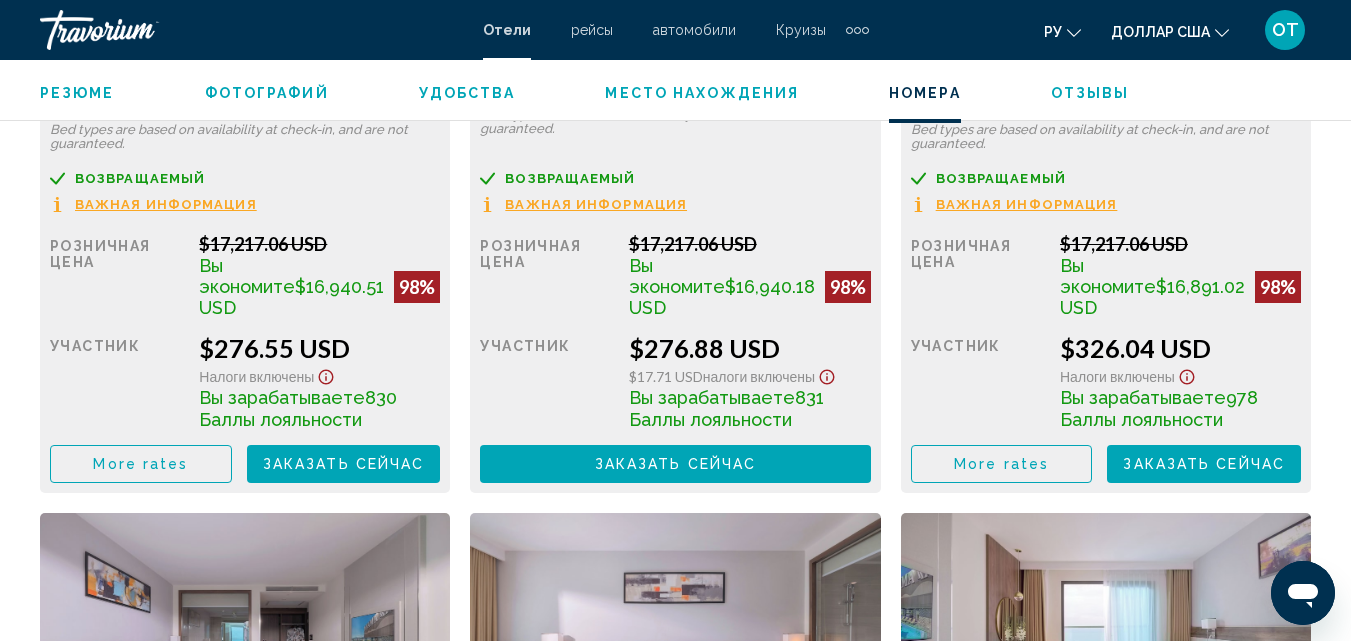 scroll, scrollTop: 4217, scrollLeft: 0, axis: vertical 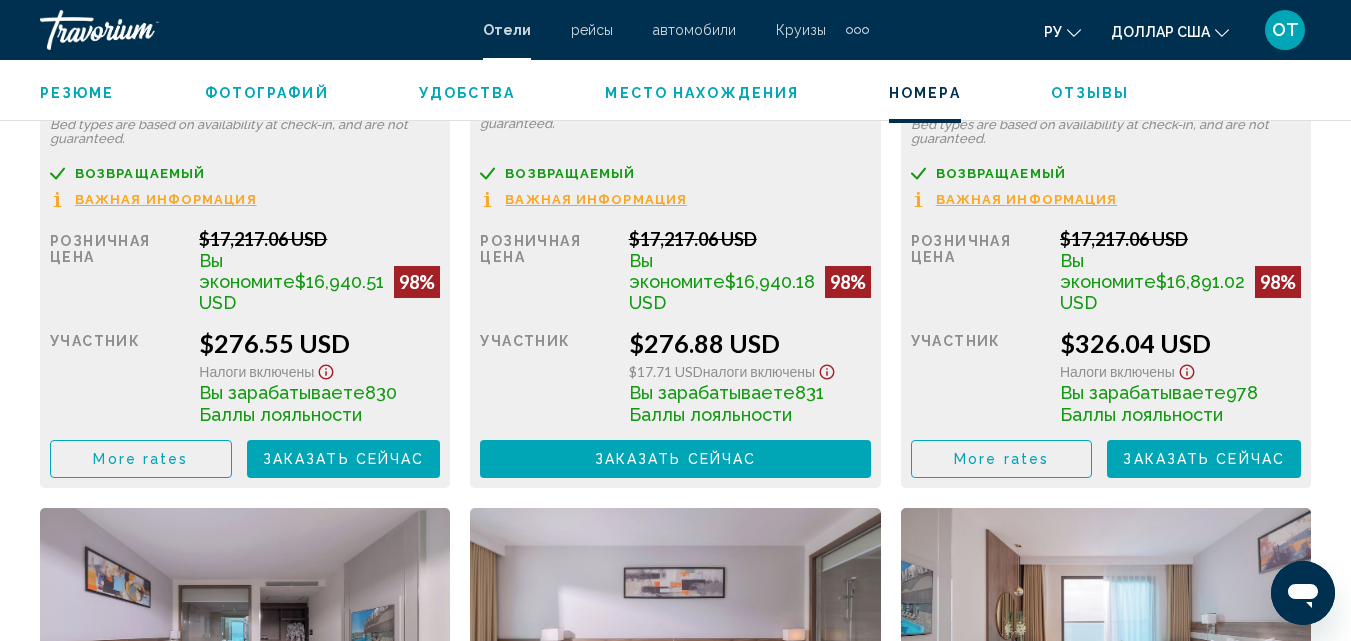 click on "Заказать сейчас" at bounding box center (344, -312) 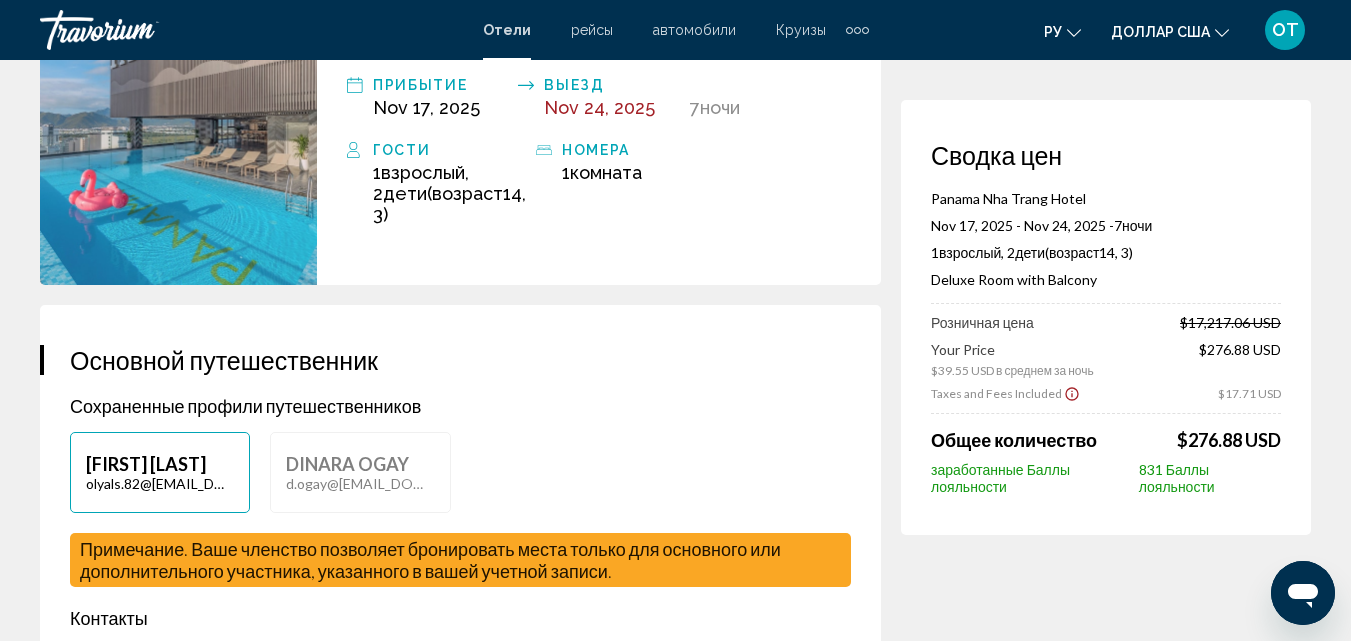 scroll, scrollTop: 100, scrollLeft: 0, axis: vertical 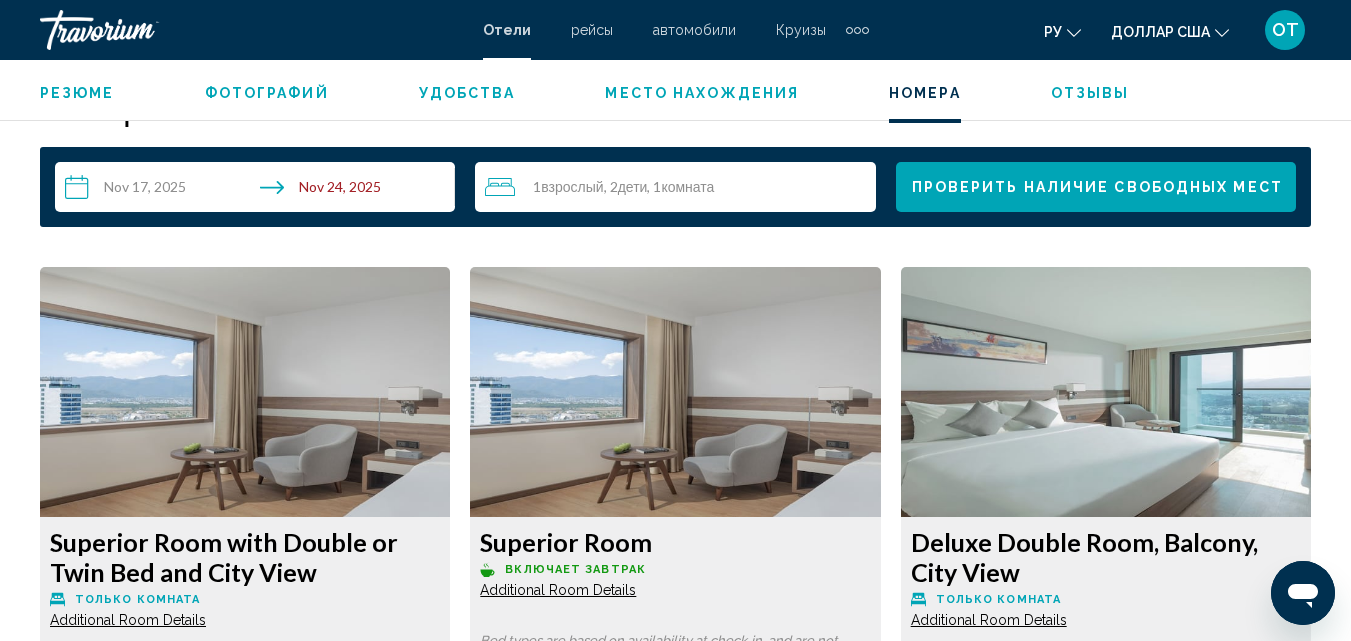 click on "**********" at bounding box center [259, 190] 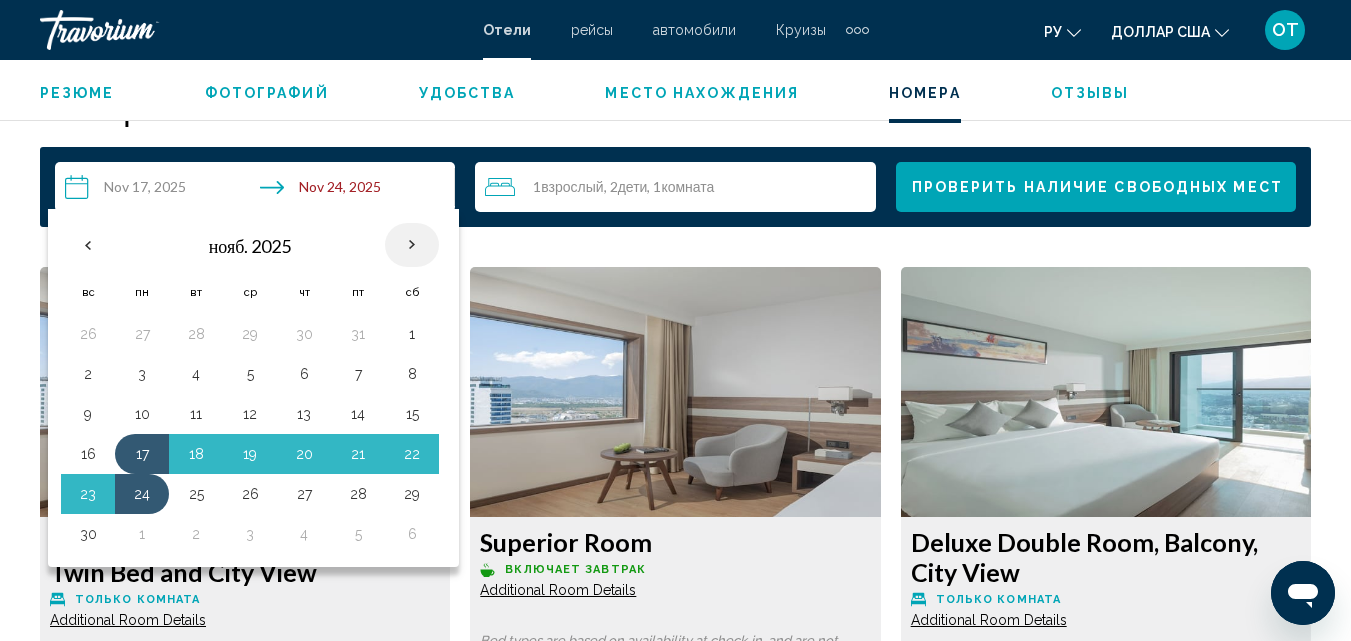 click at bounding box center (412, 245) 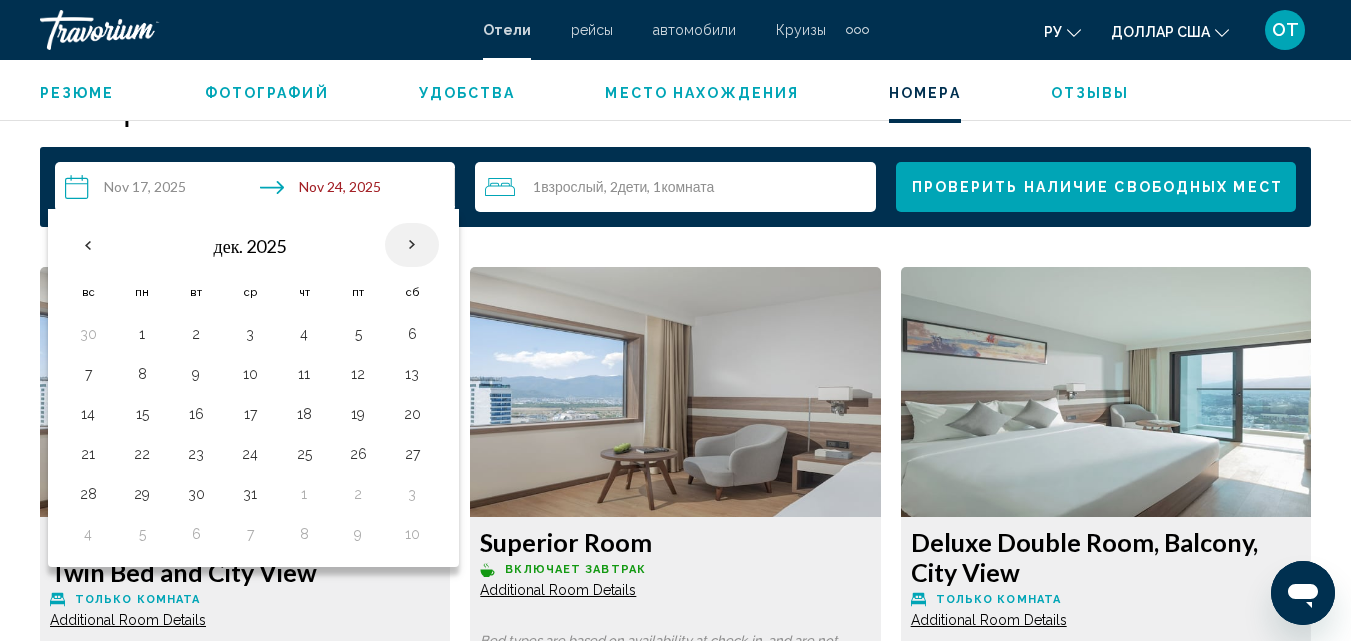 click at bounding box center [412, 245] 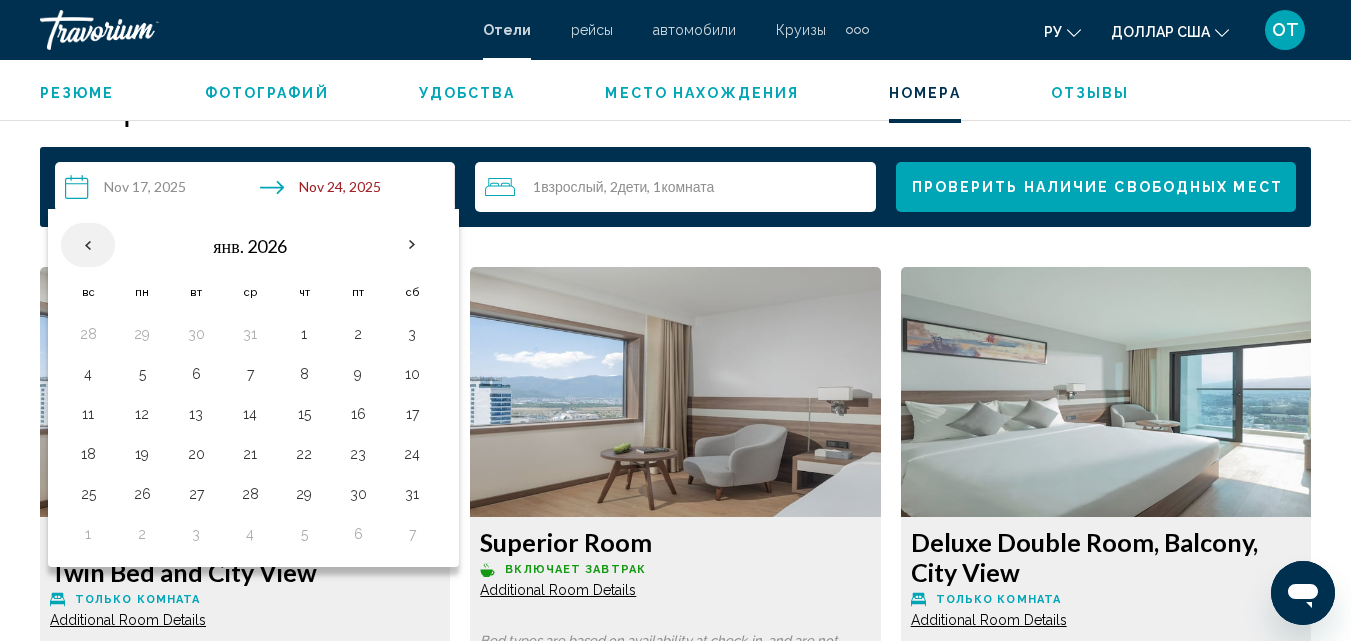 click at bounding box center (88, 245) 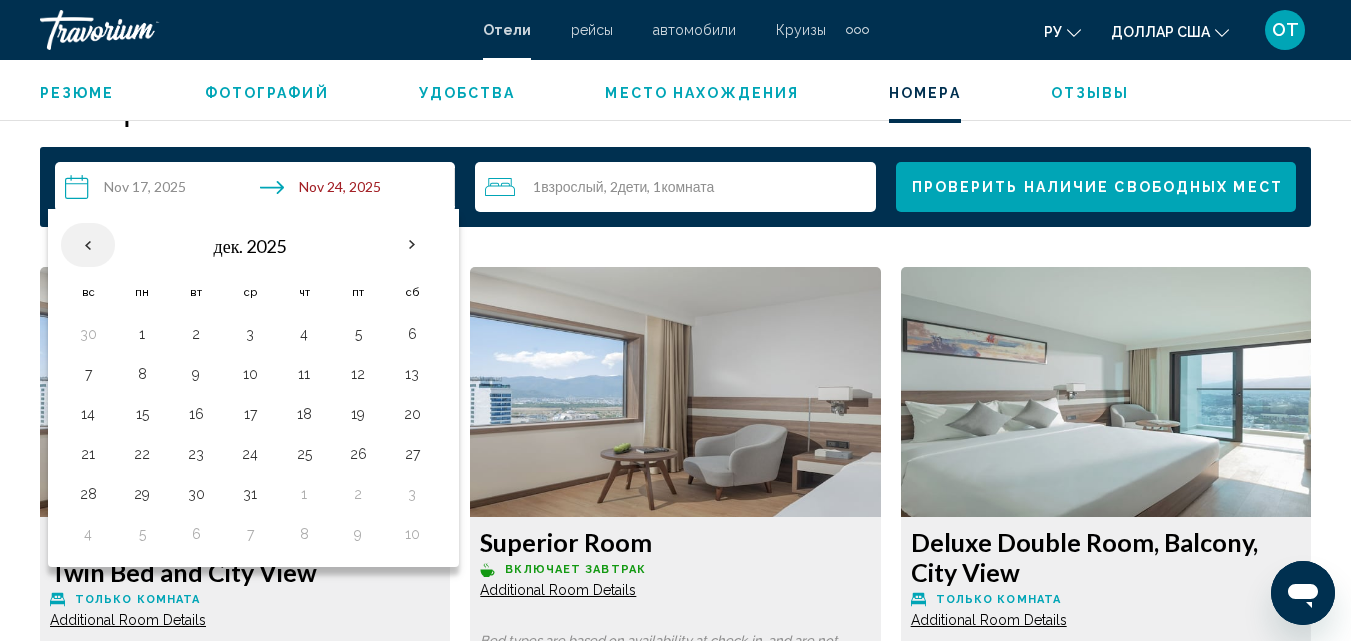click at bounding box center (88, 245) 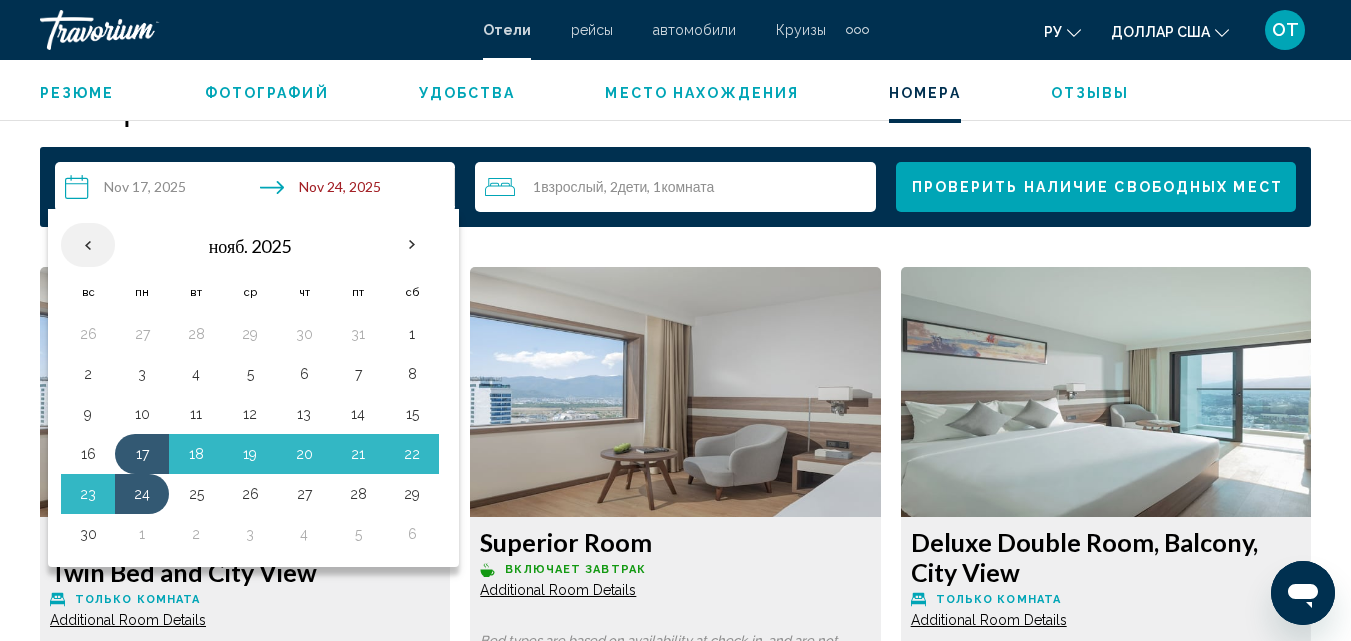 click at bounding box center [88, 245] 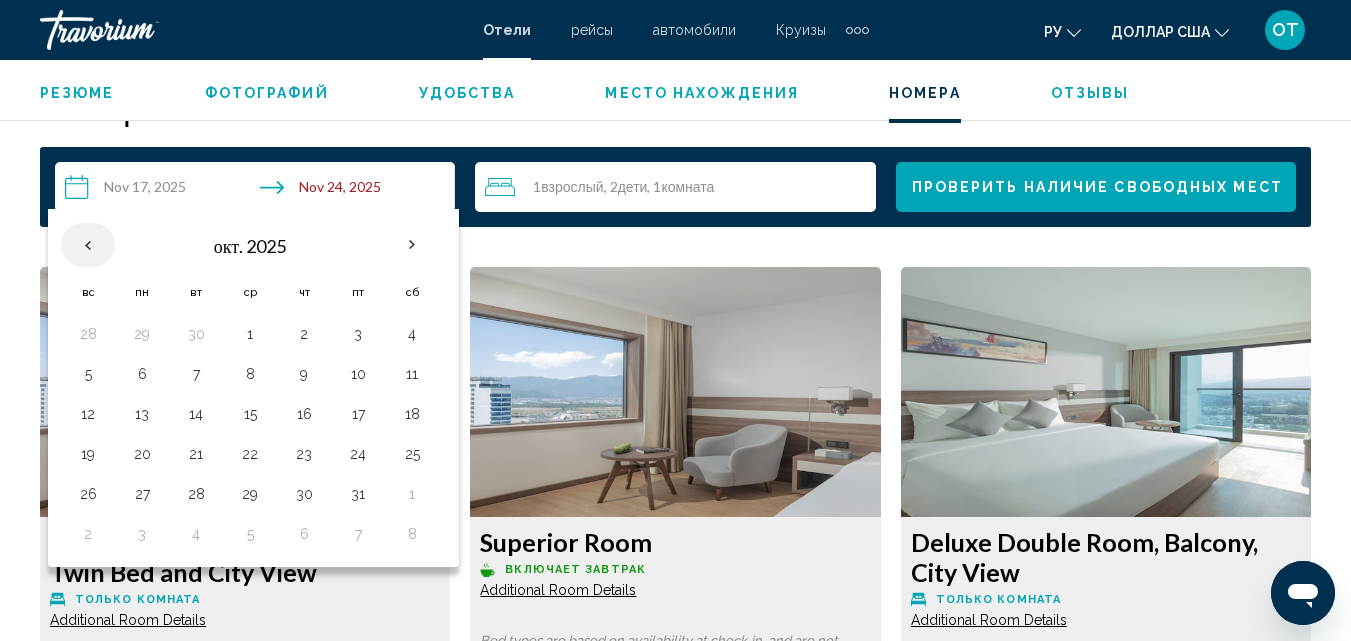 click at bounding box center (88, 245) 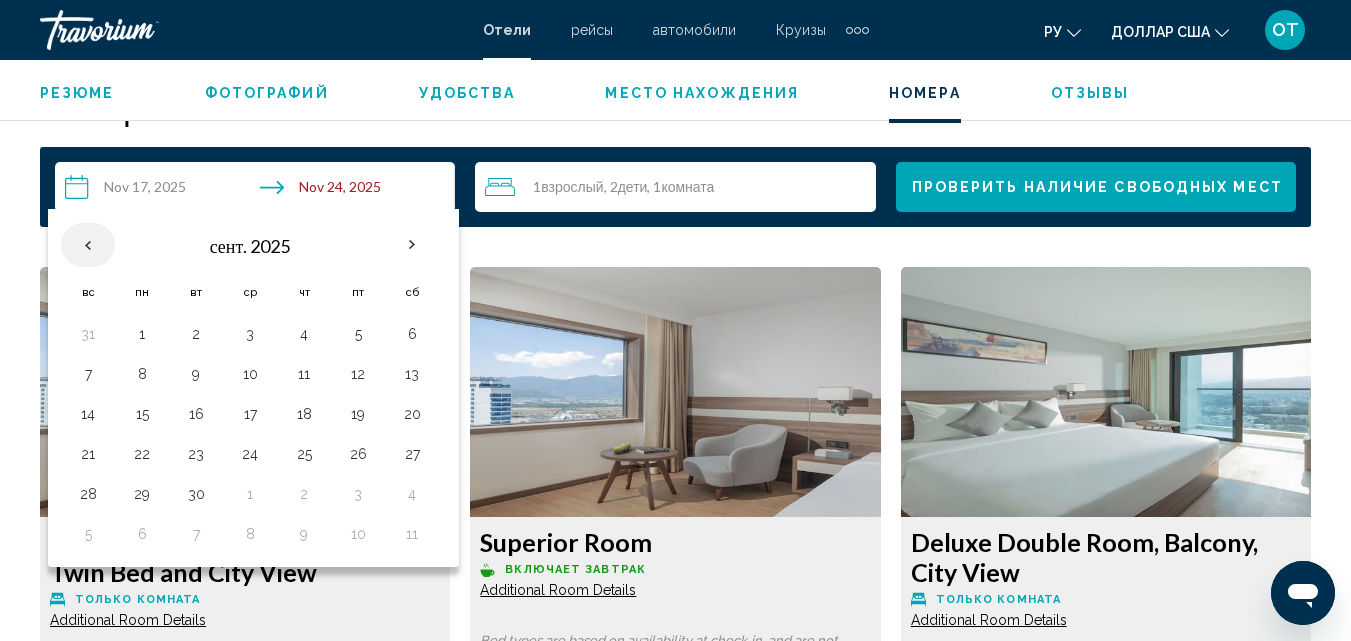 click at bounding box center (88, 245) 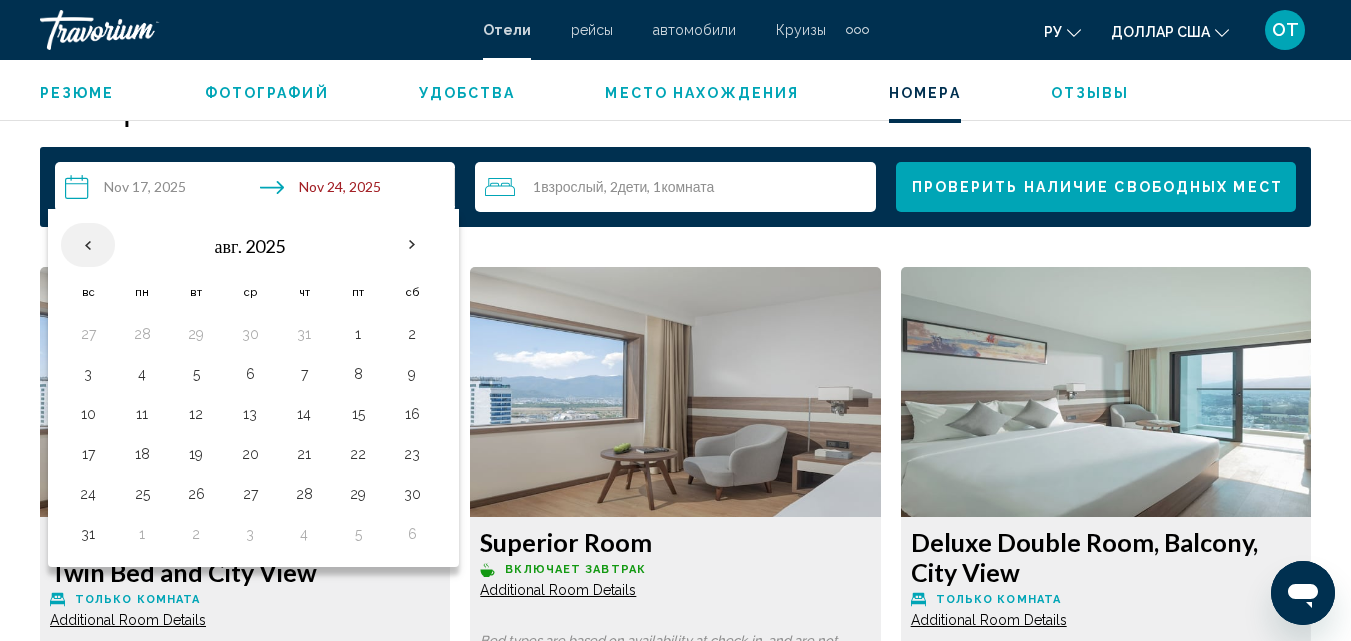 click at bounding box center (88, 245) 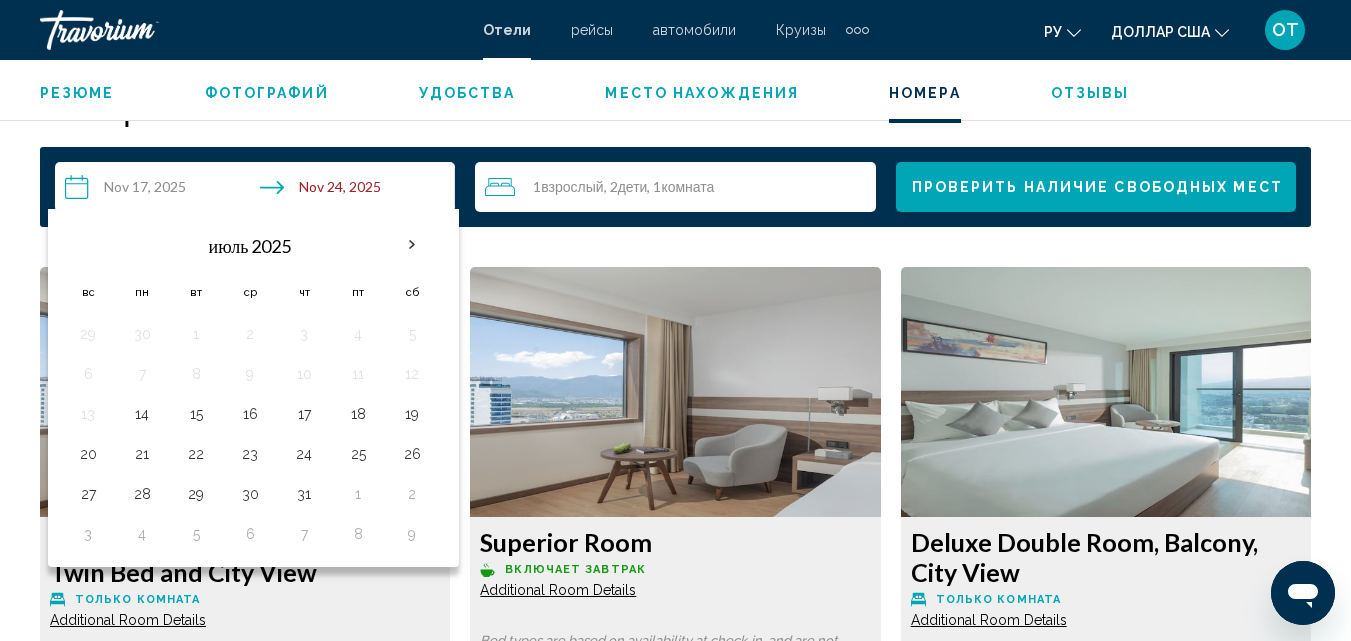 click at bounding box center [88, 246] 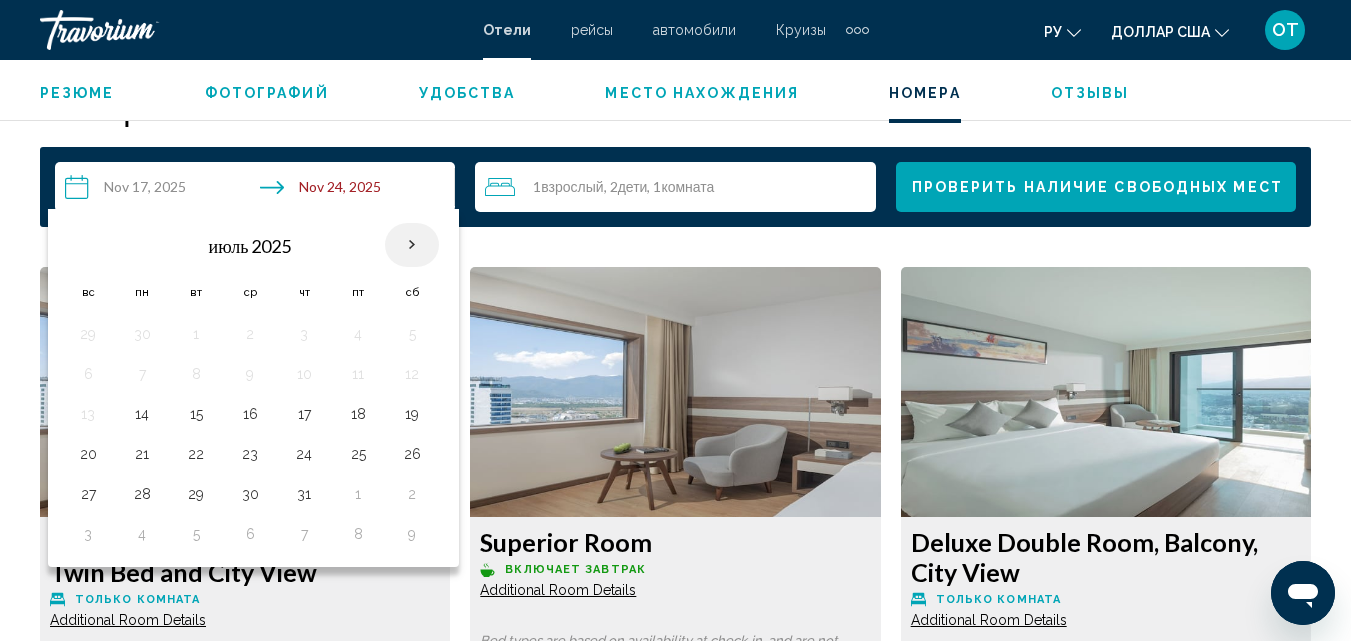 click at bounding box center [412, 245] 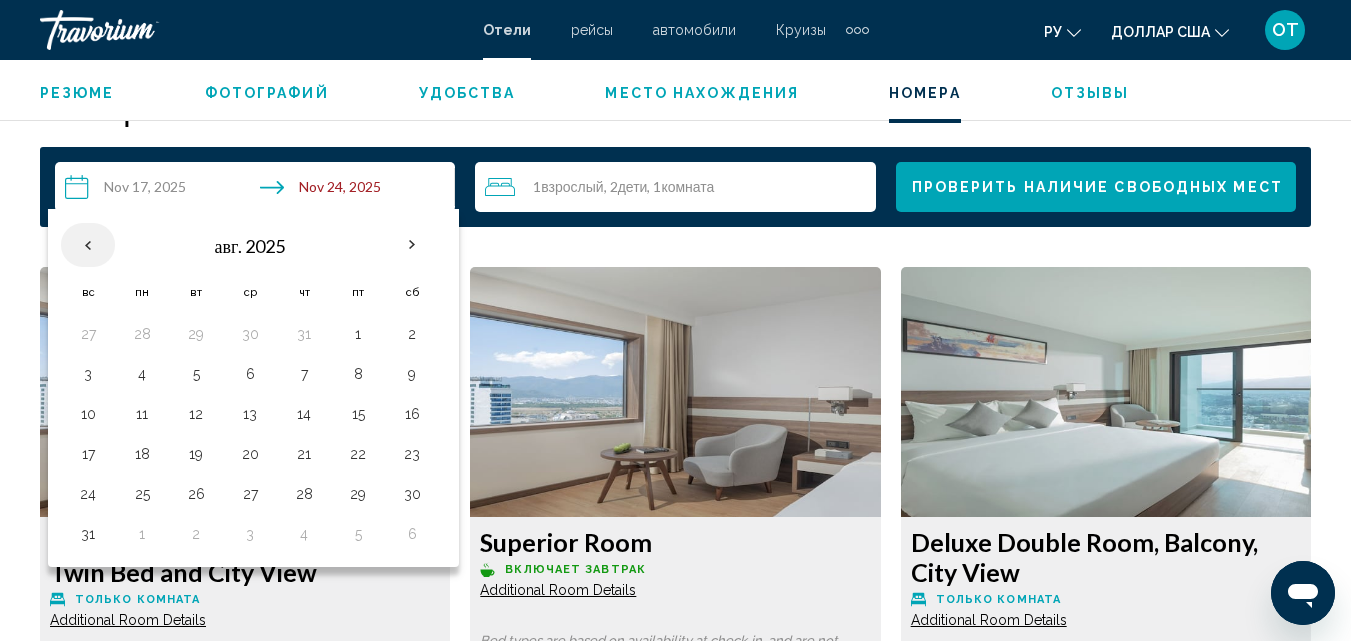 click at bounding box center (88, 245) 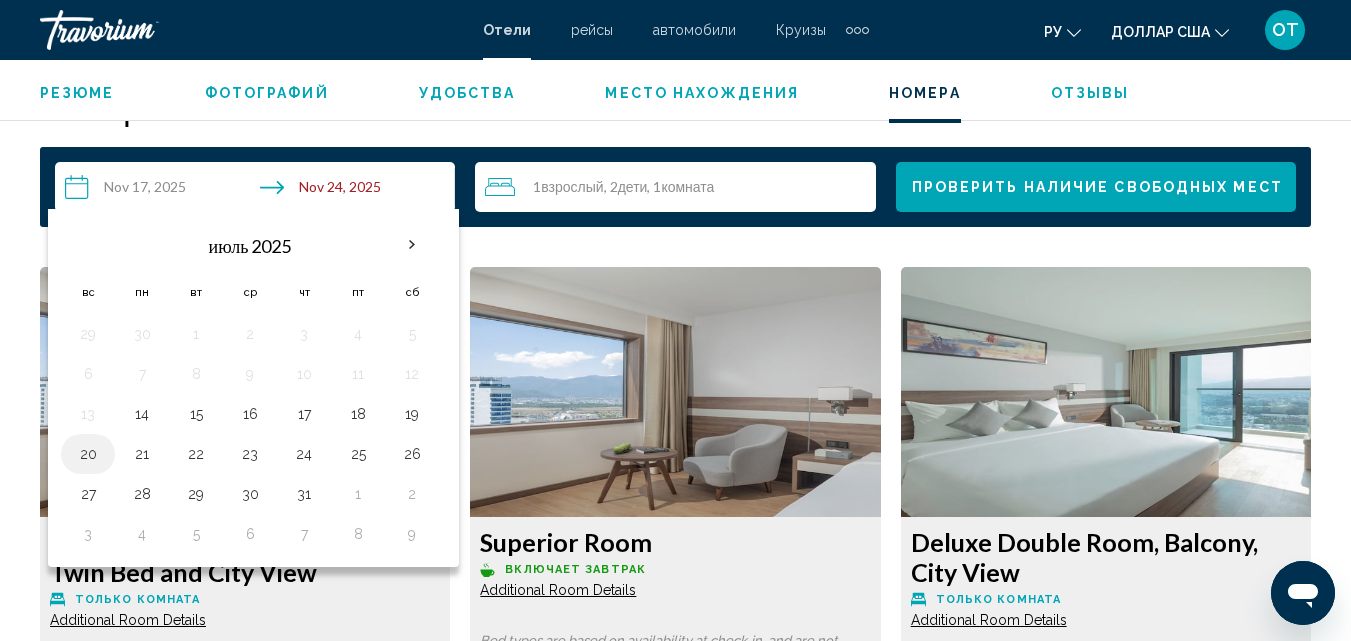 click on "20" at bounding box center [88, 454] 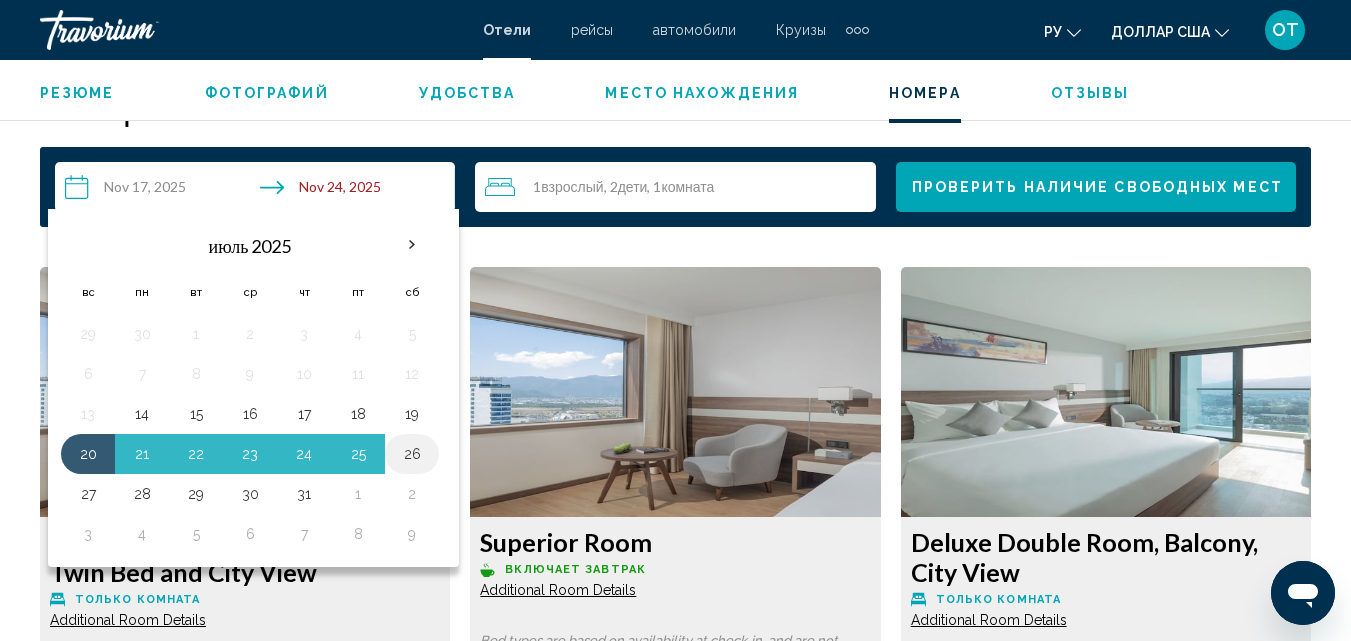 click on "26" at bounding box center [412, 454] 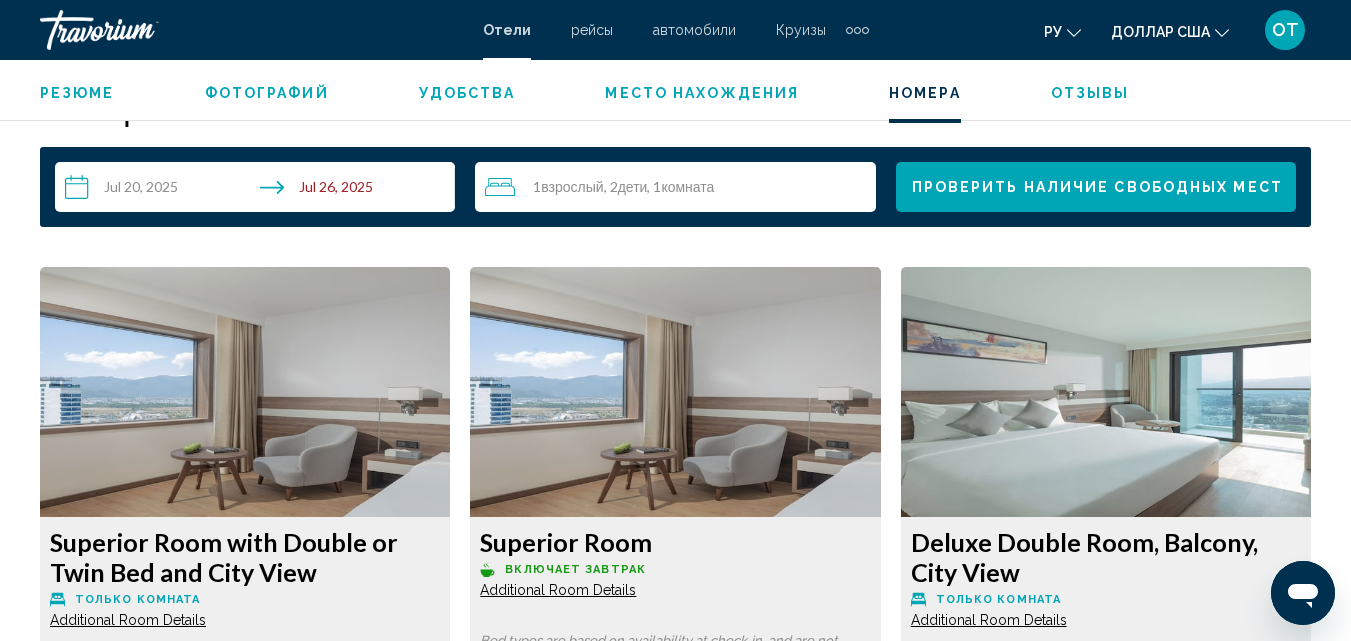 click on "1  Взрослый Взрослые , 2  Ребенок Дети , 1  Комната номера" at bounding box center [680, 187] 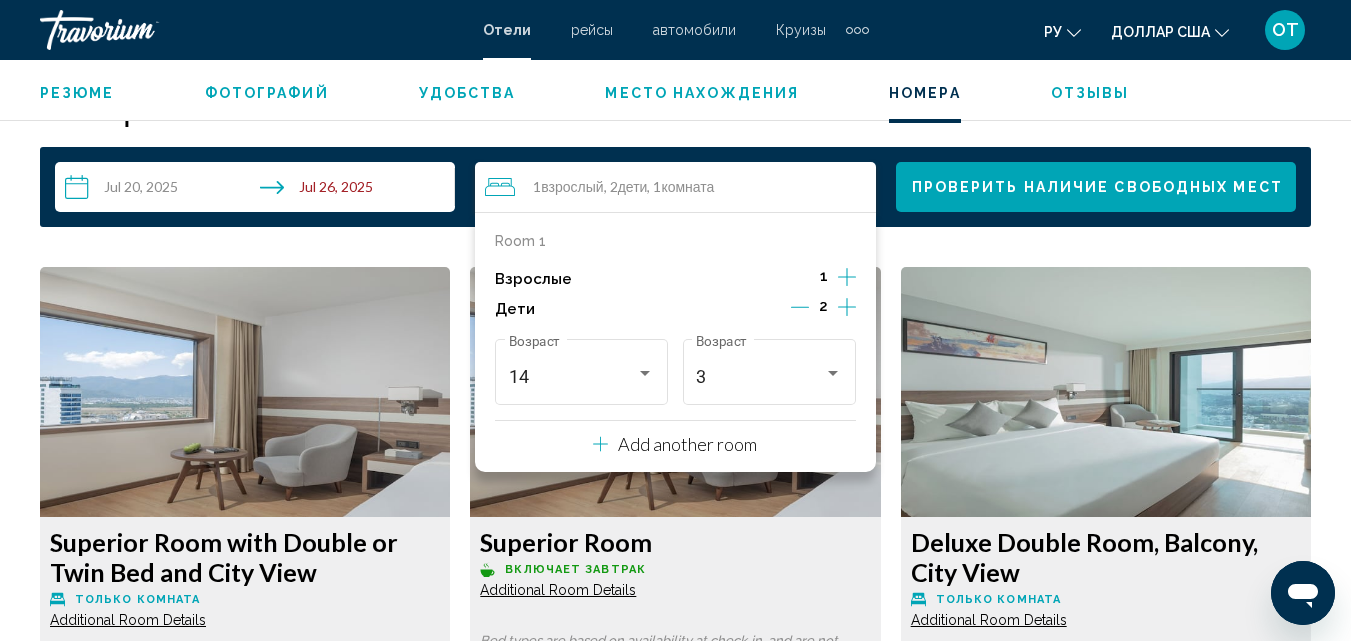 click 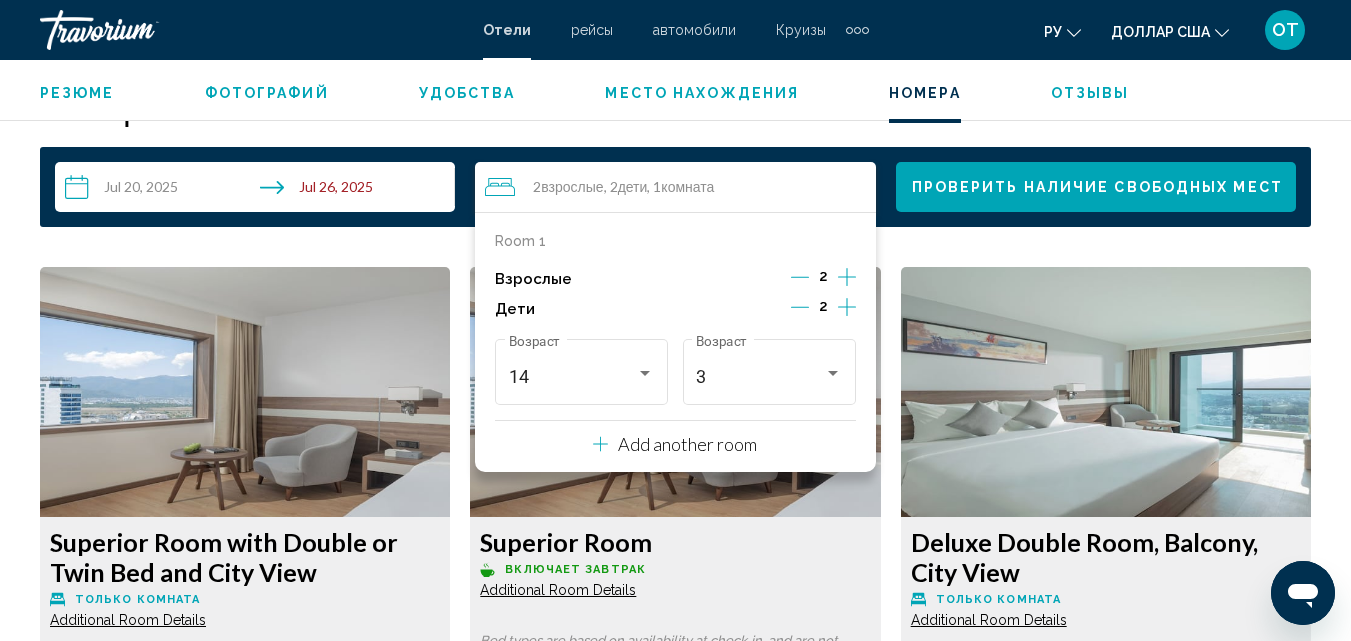 click on "Room 1" at bounding box center [520, 241] 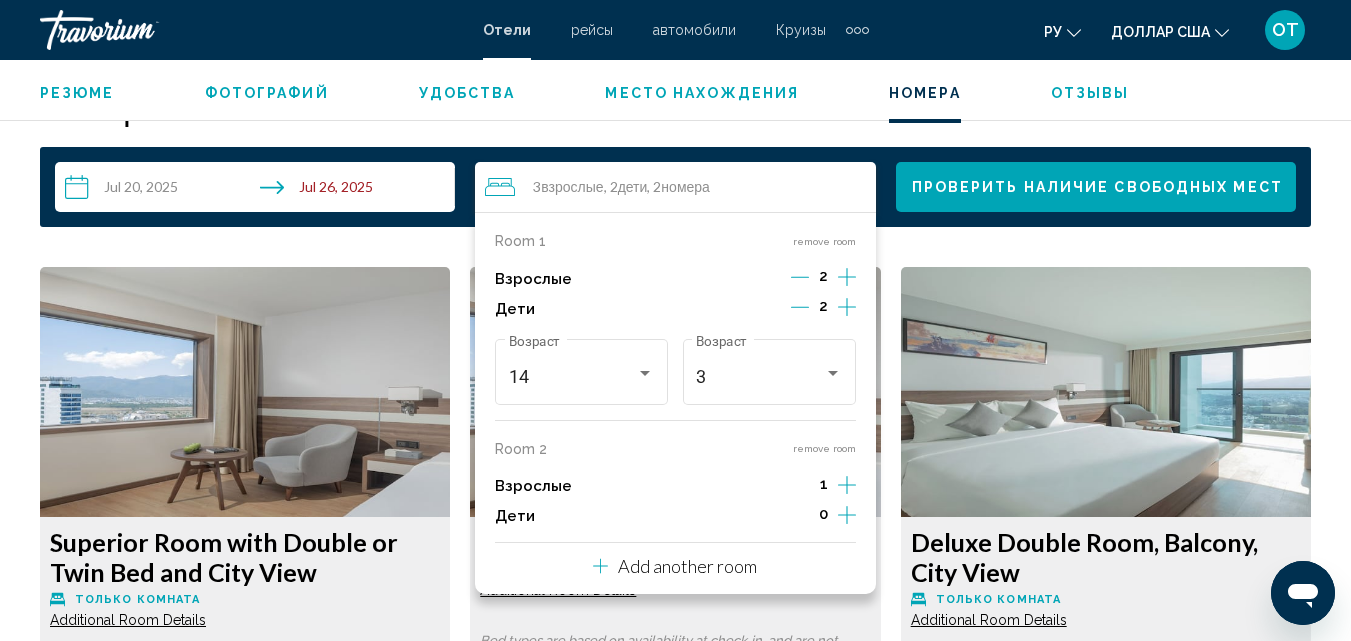 click 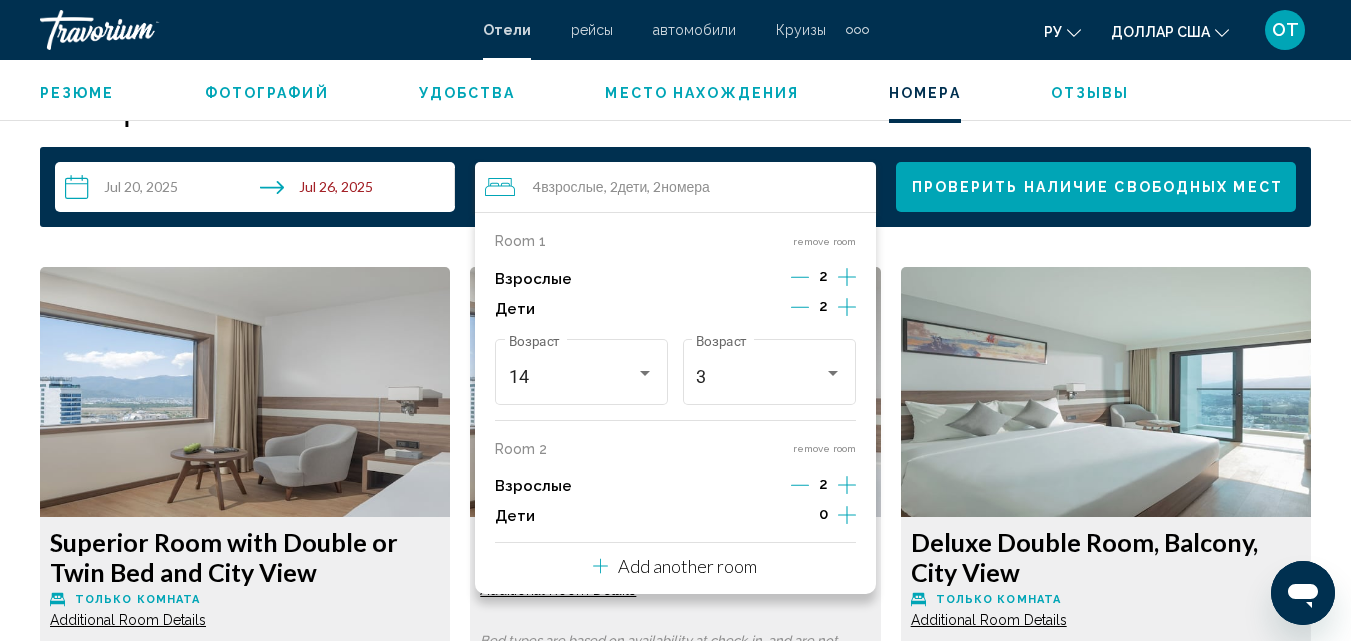 click 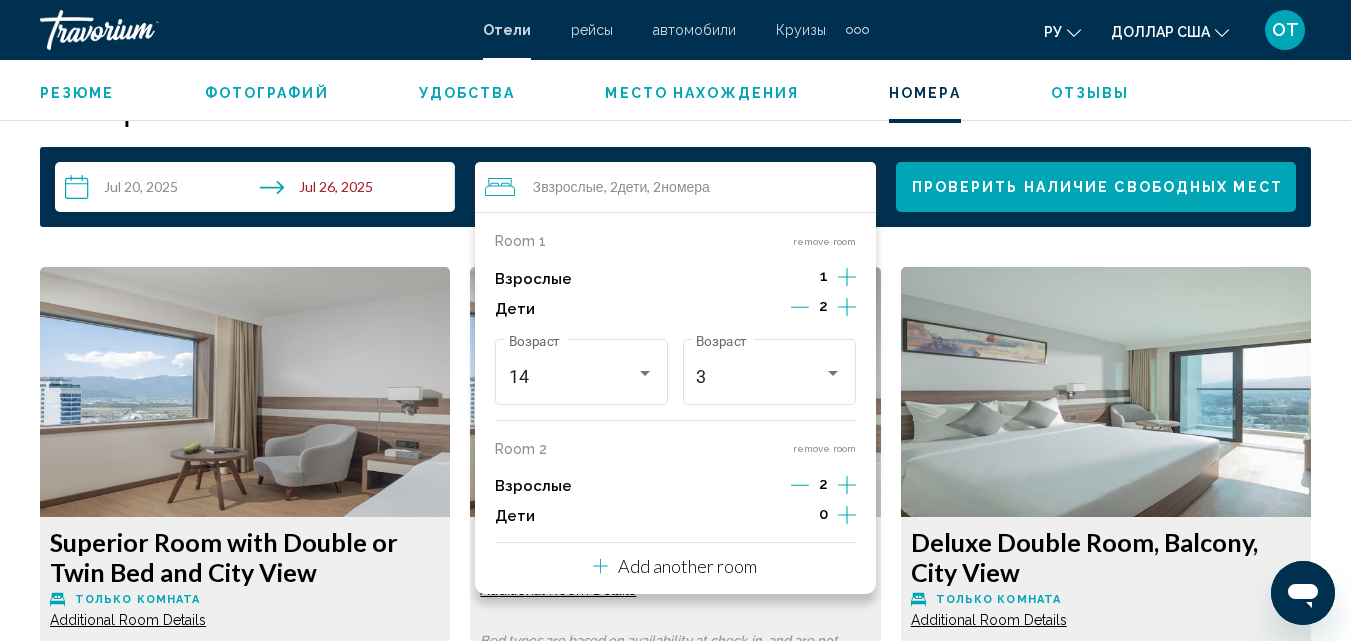 click on "Проверить наличие свободных мест" at bounding box center (1097, 188) 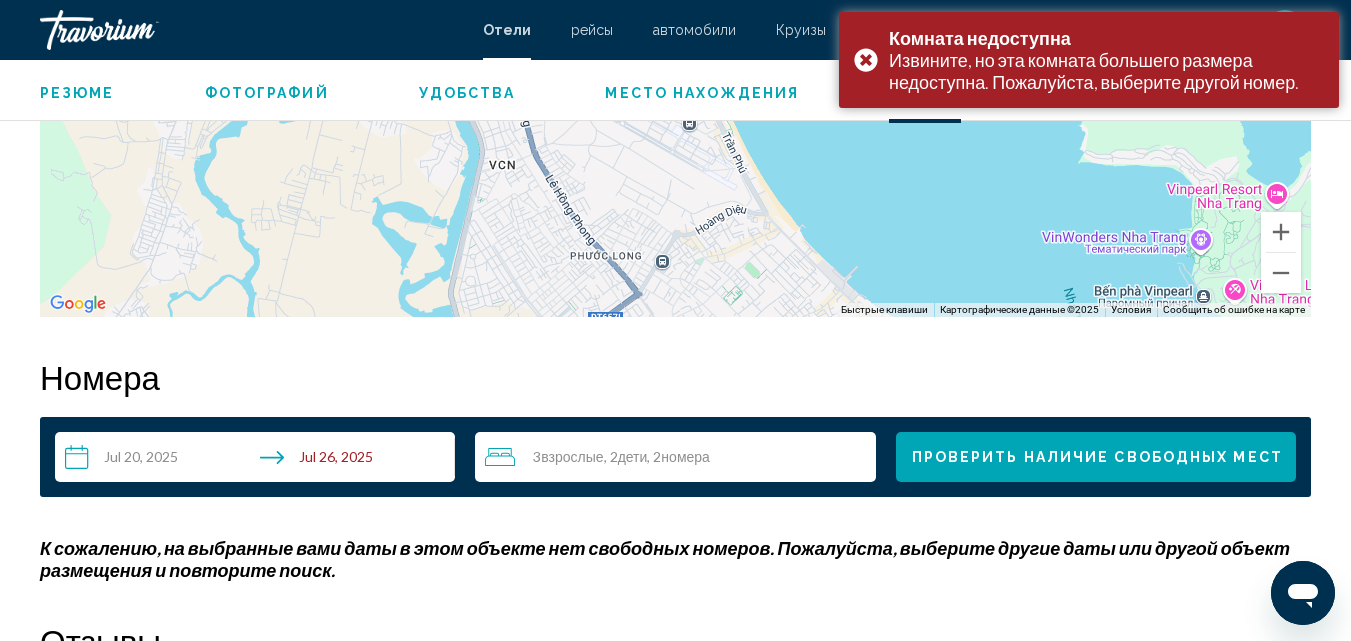 scroll, scrollTop: 2615, scrollLeft: 0, axis: vertical 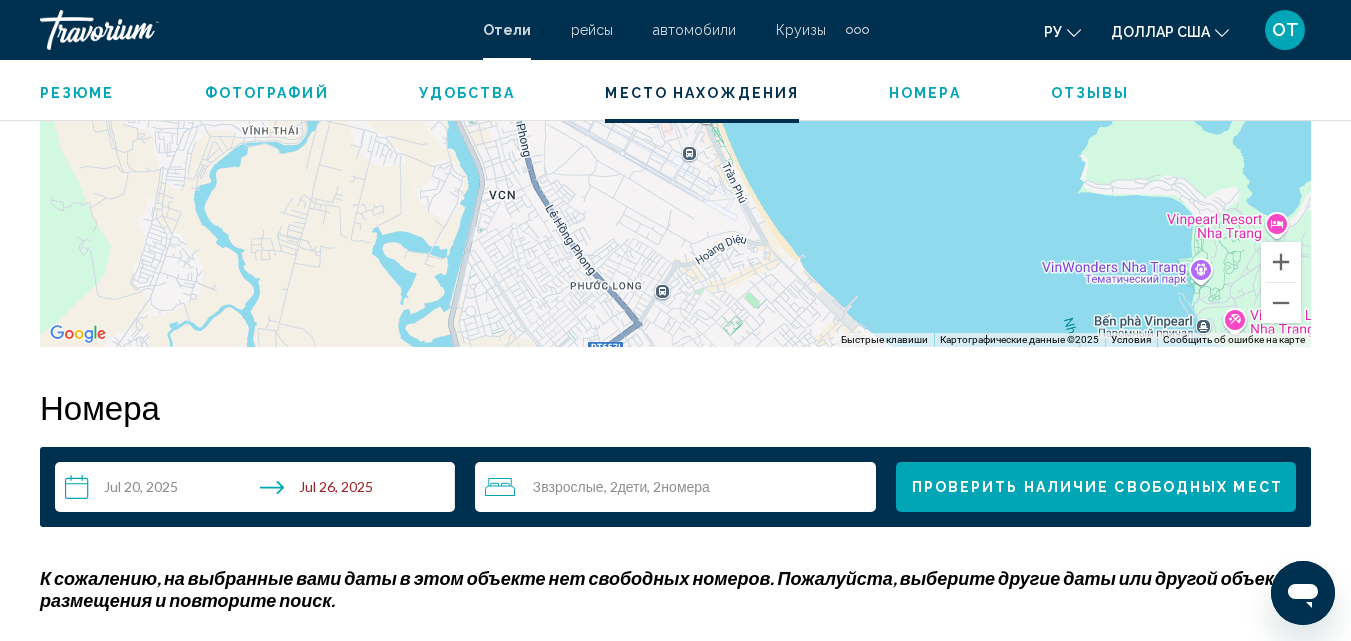 click on "3  Взрослый Взрослые , 2  Ребенок Дети , 2  Комната номера" at bounding box center (680, 487) 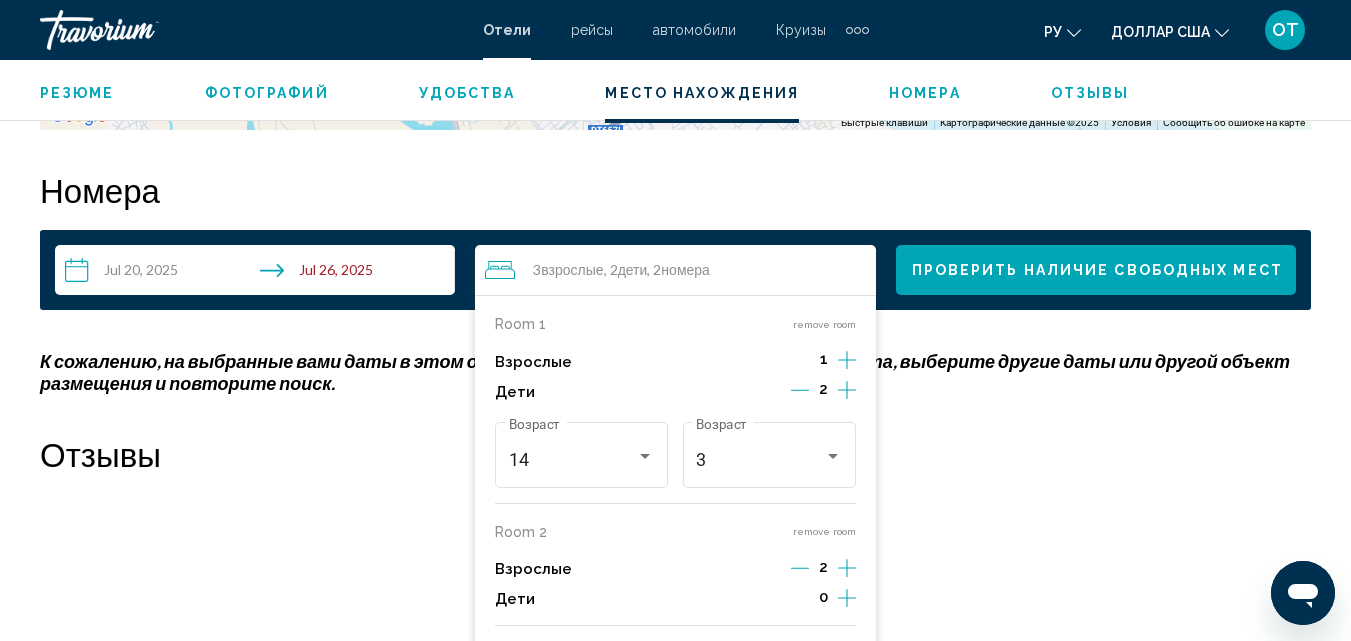 scroll, scrollTop: 2815, scrollLeft: 0, axis: vertical 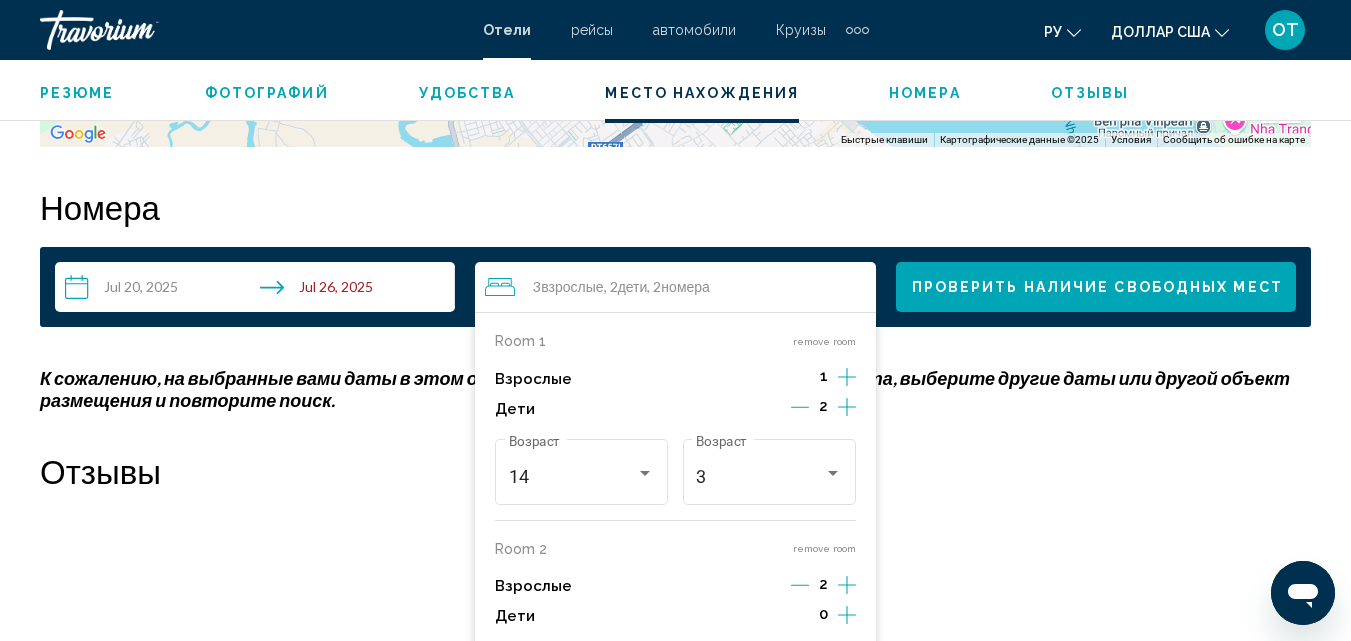 click on "Отзывы Нет доступных отзывов" at bounding box center [675, 933] 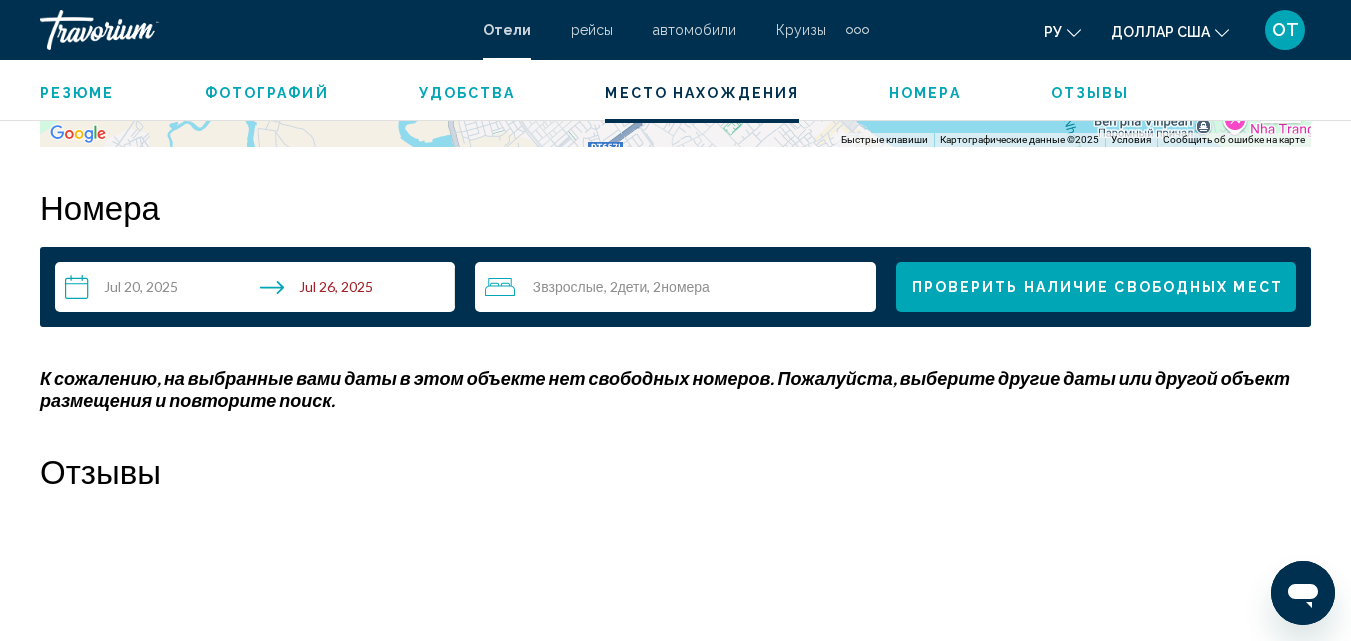 click on "**********" at bounding box center (259, 290) 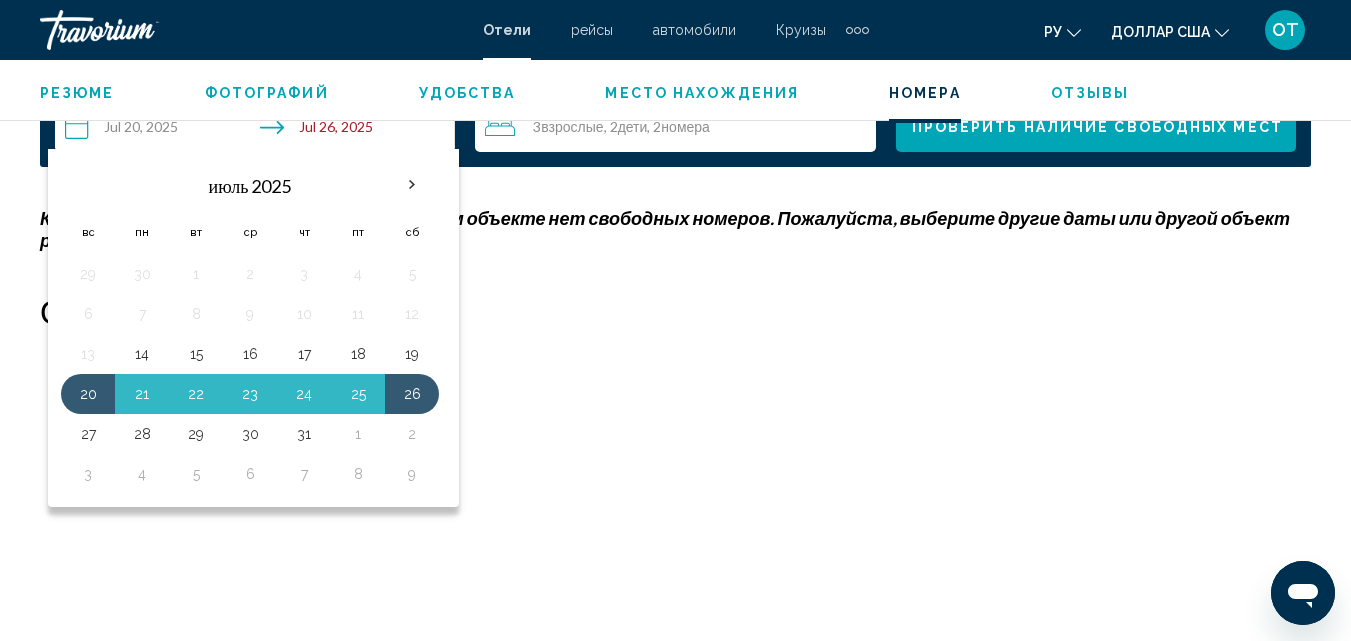 scroll, scrollTop: 3015, scrollLeft: 0, axis: vertical 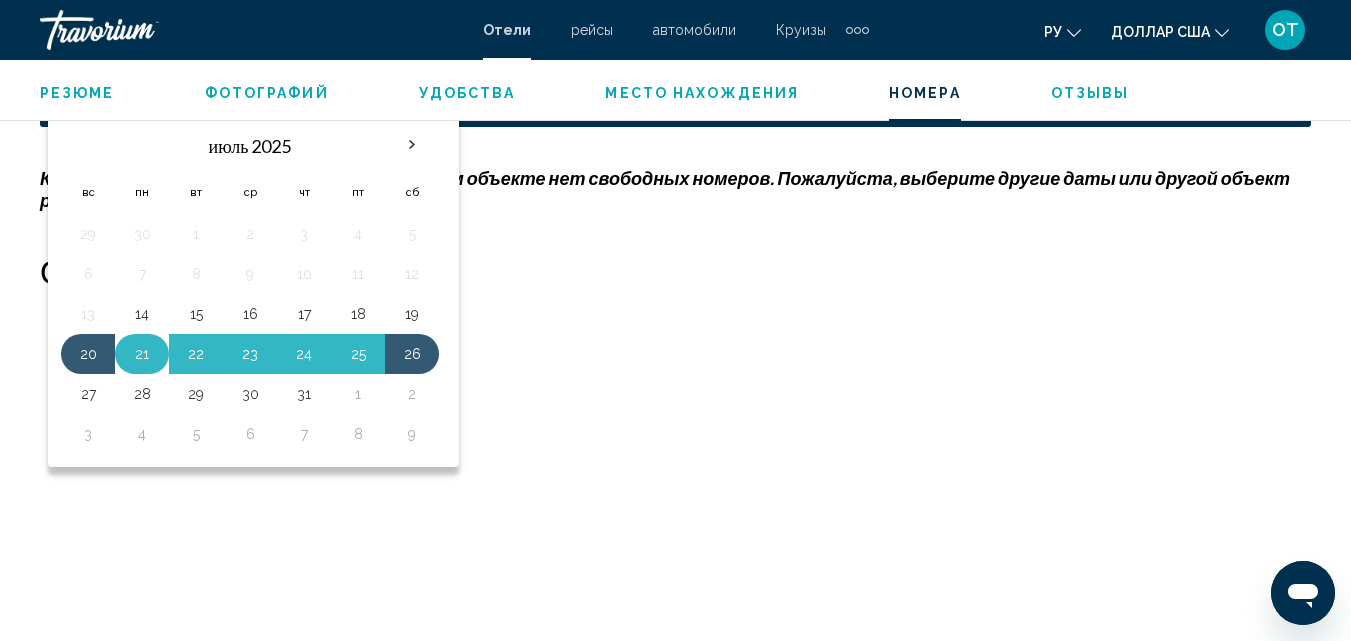 click on "21" at bounding box center [142, 354] 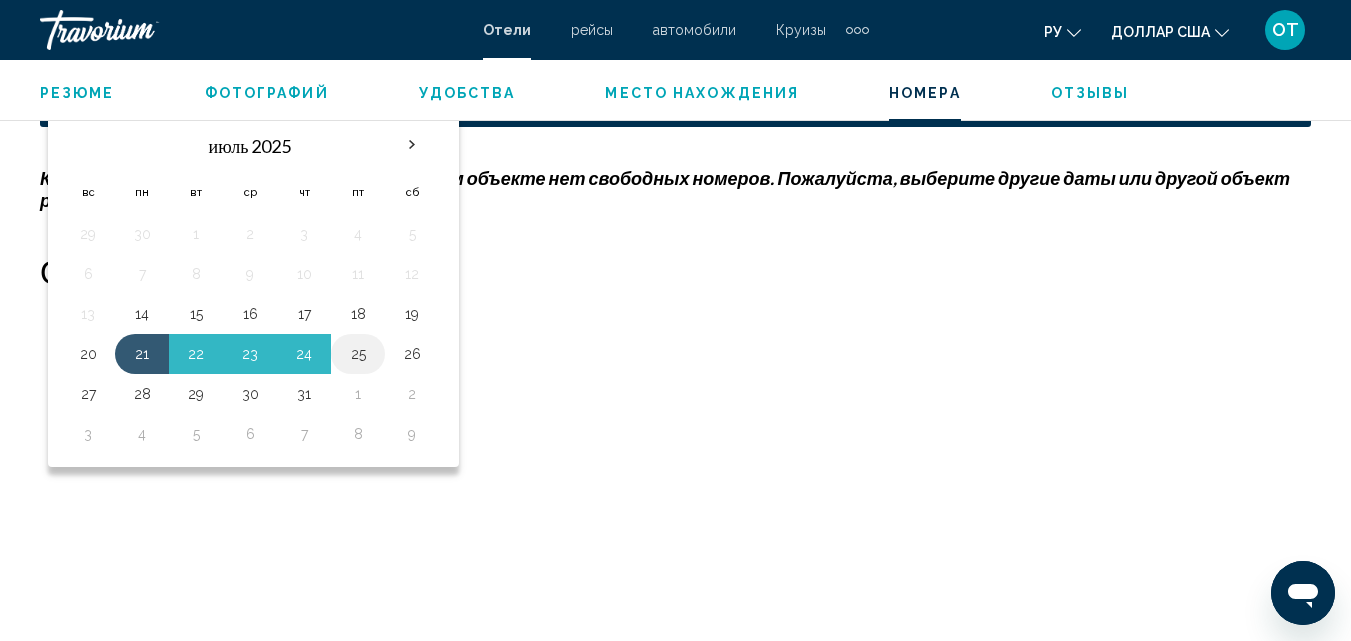 click on "25" at bounding box center (358, 354) 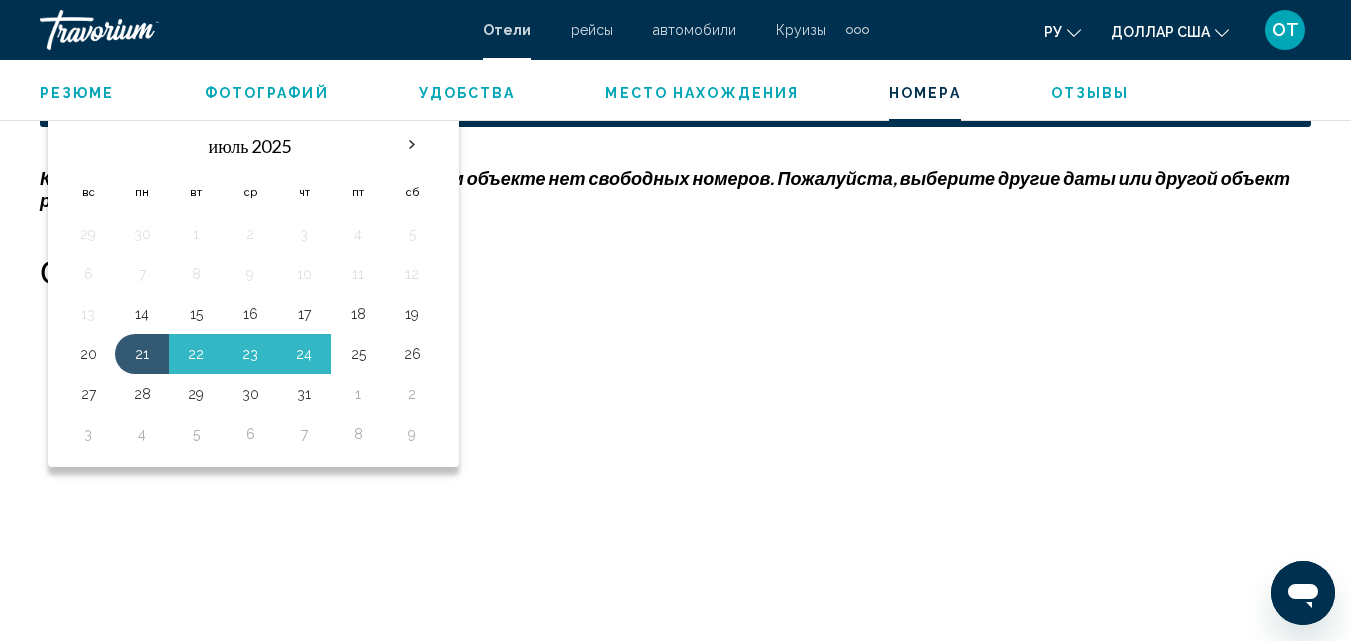 click on "25" at bounding box center (358, 354) 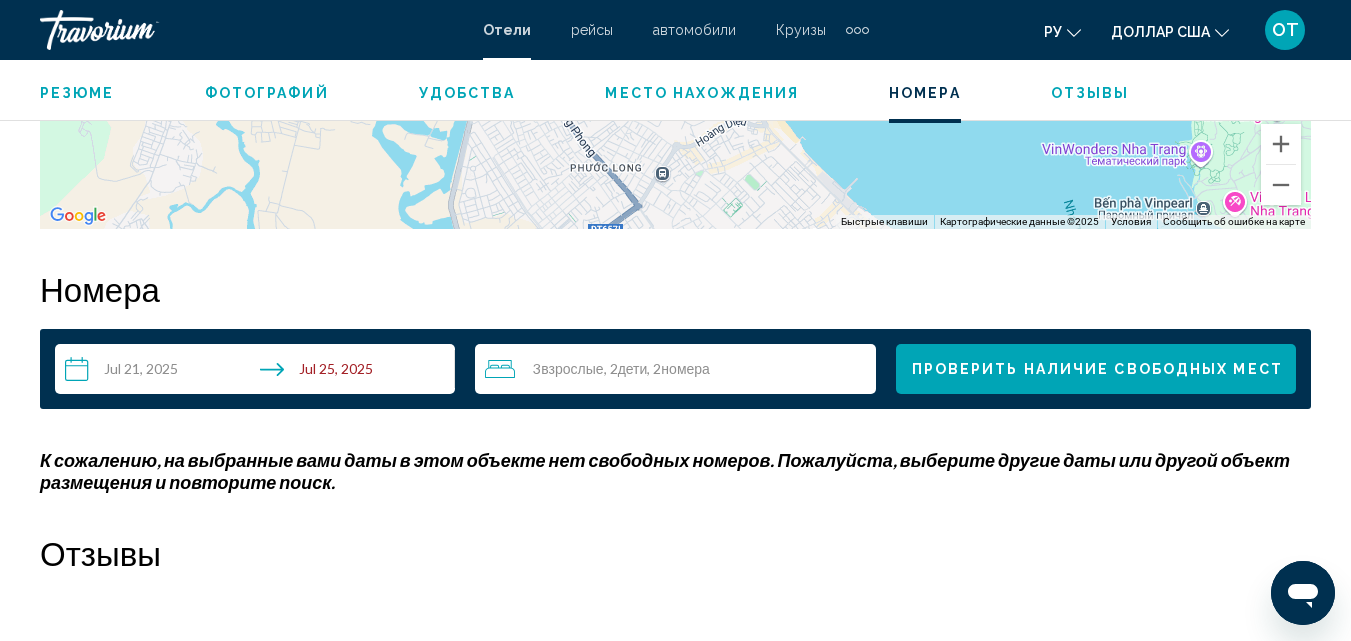 scroll, scrollTop: 2715, scrollLeft: 0, axis: vertical 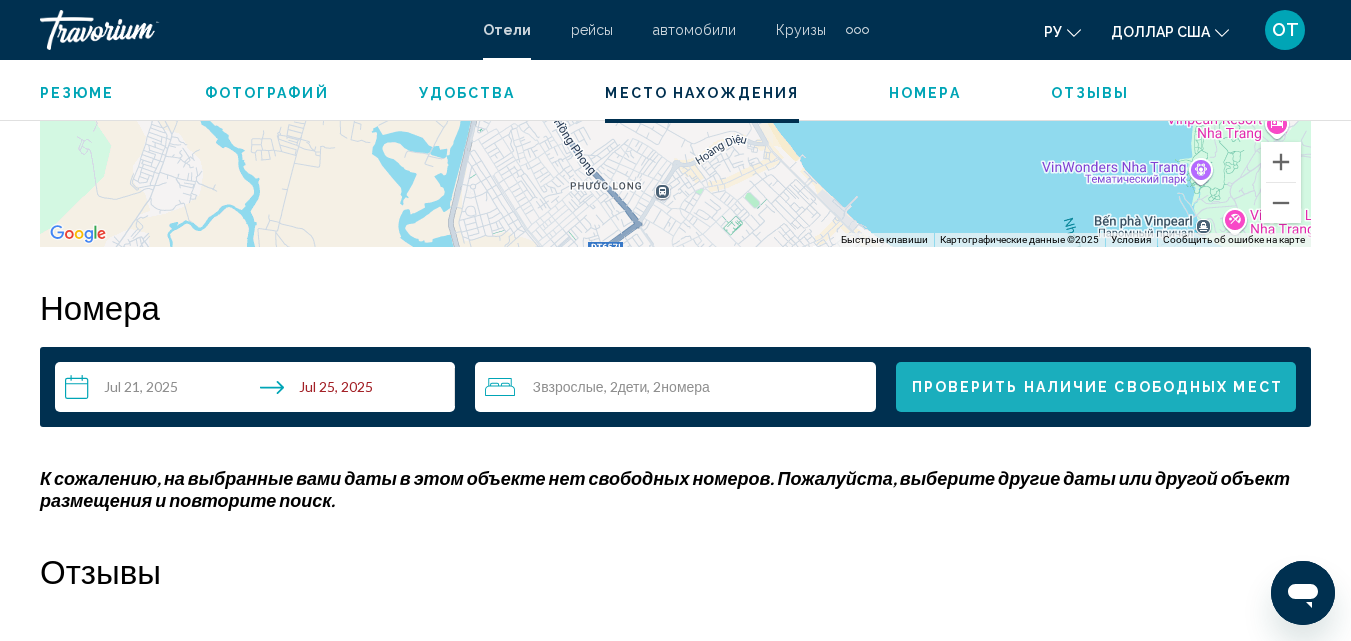 click on "Проверить наличие свободных мест" at bounding box center [1097, 388] 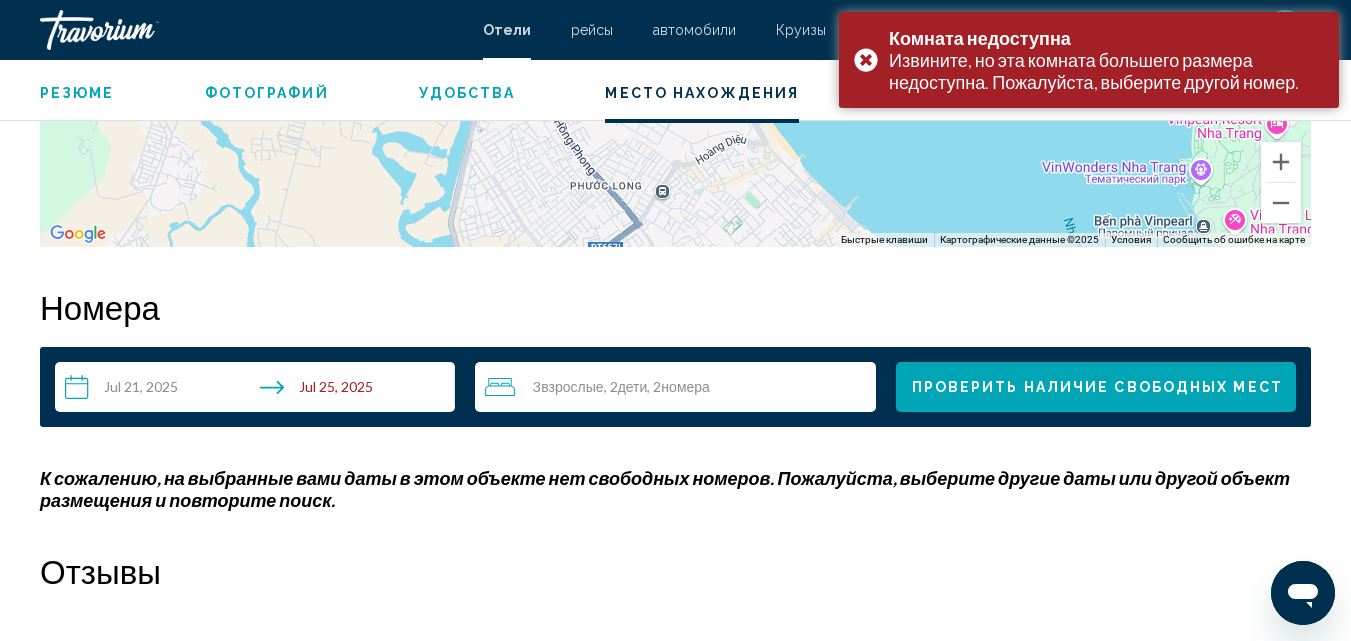 click on "**********" at bounding box center (259, 390) 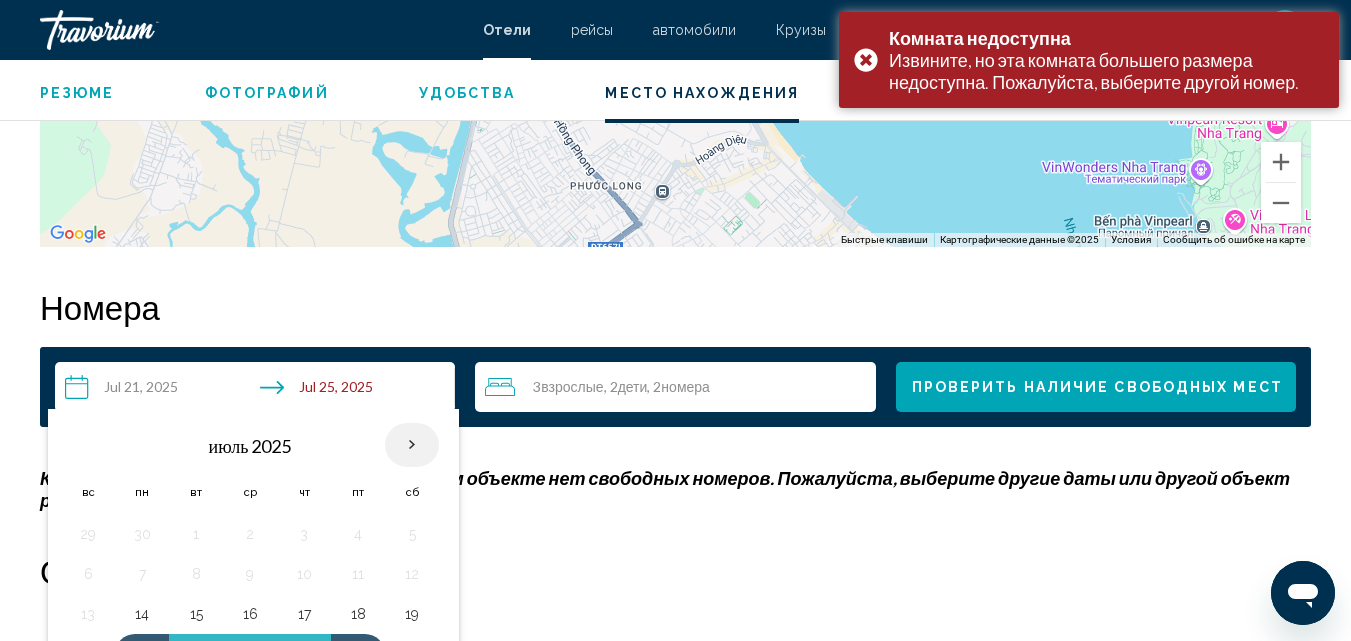 click at bounding box center [412, 445] 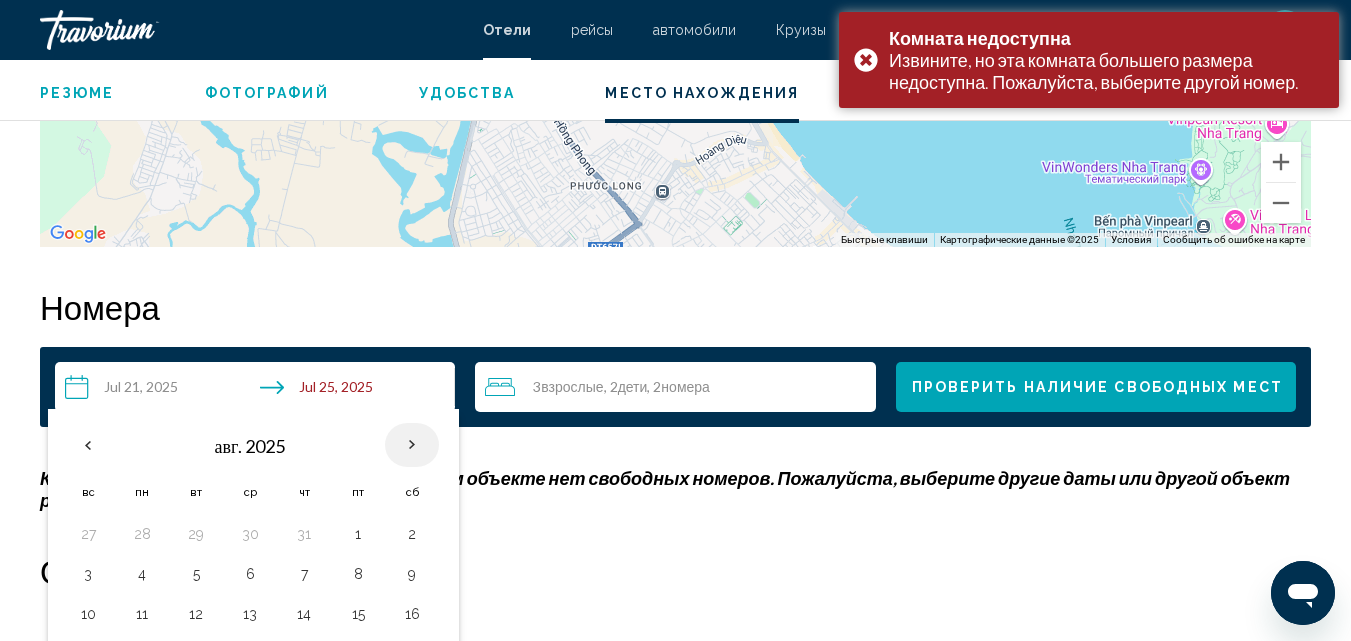 click at bounding box center (412, 445) 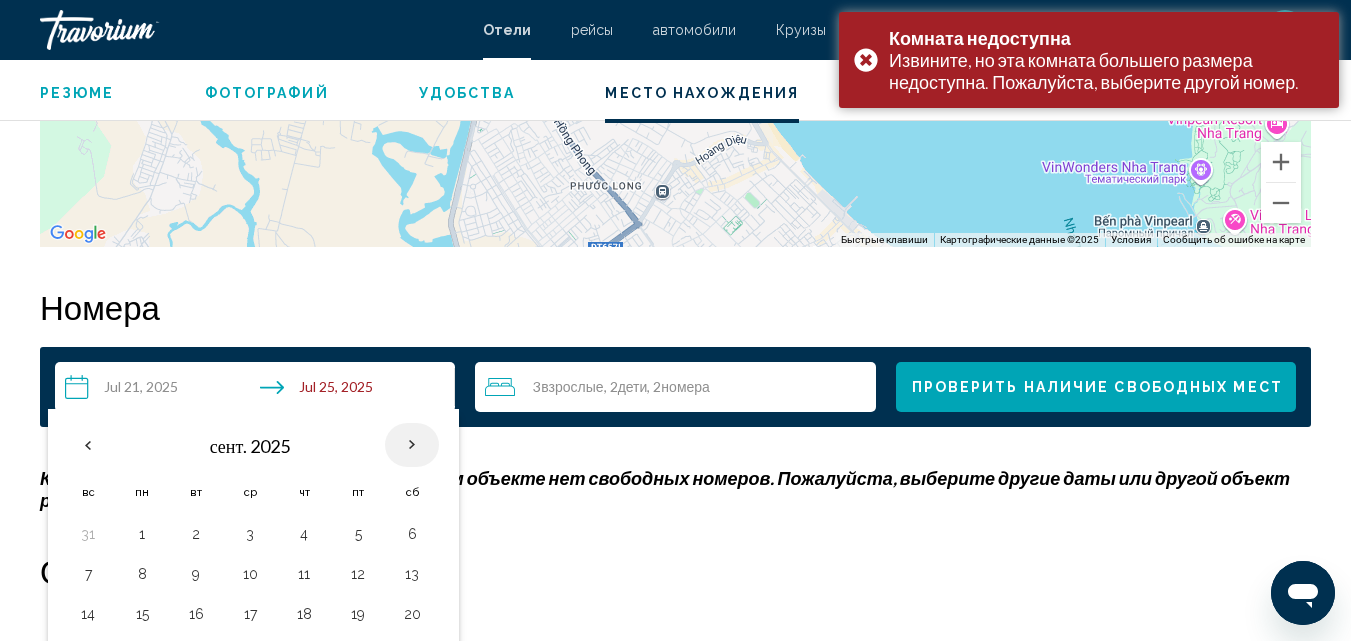 click at bounding box center [412, 445] 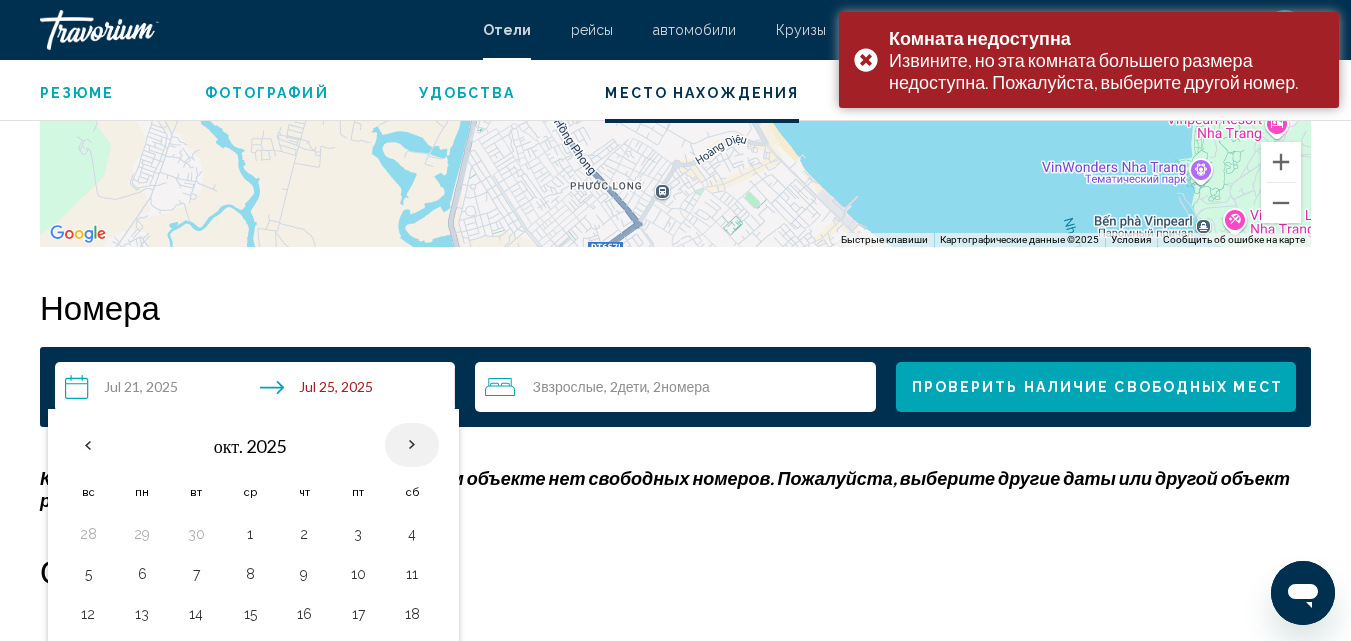 click at bounding box center [412, 445] 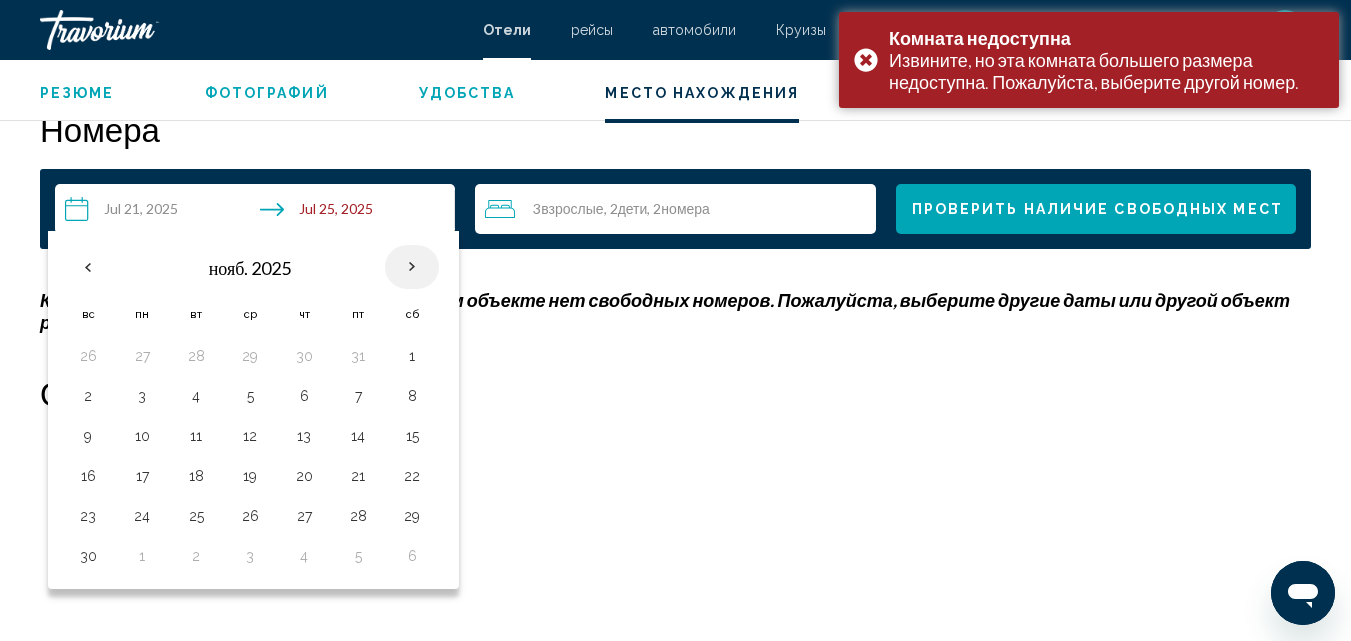 scroll, scrollTop: 2915, scrollLeft: 0, axis: vertical 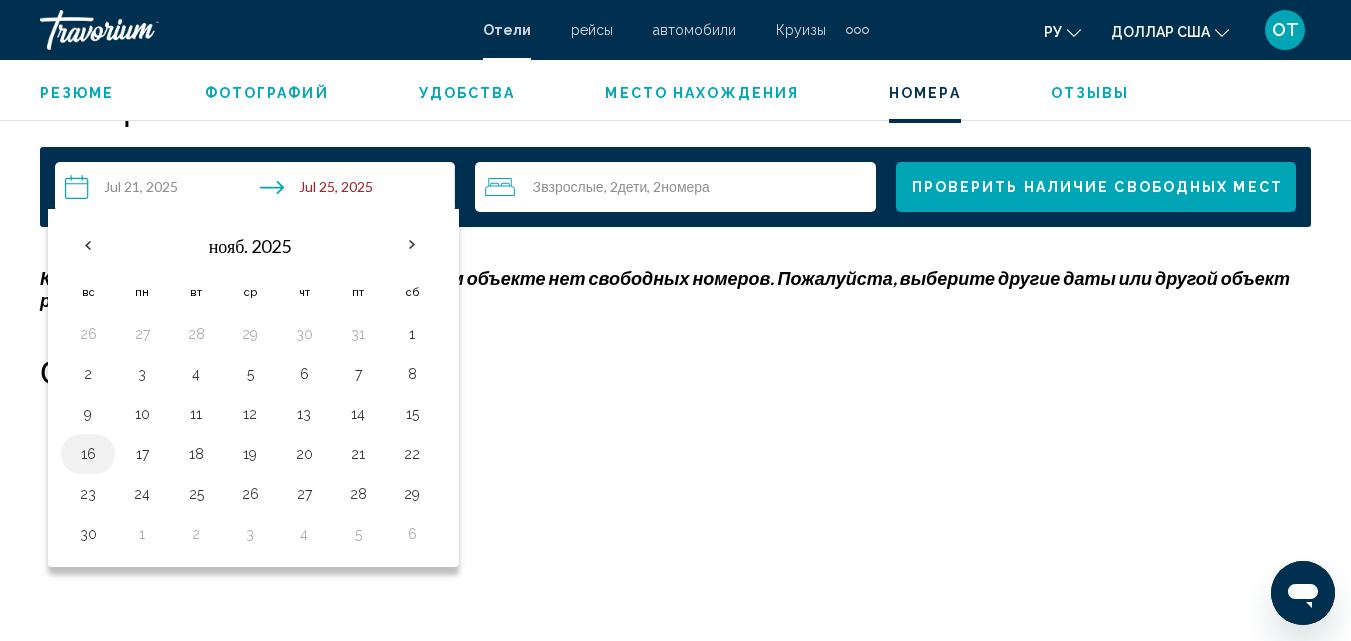 click on "16" at bounding box center (88, 454) 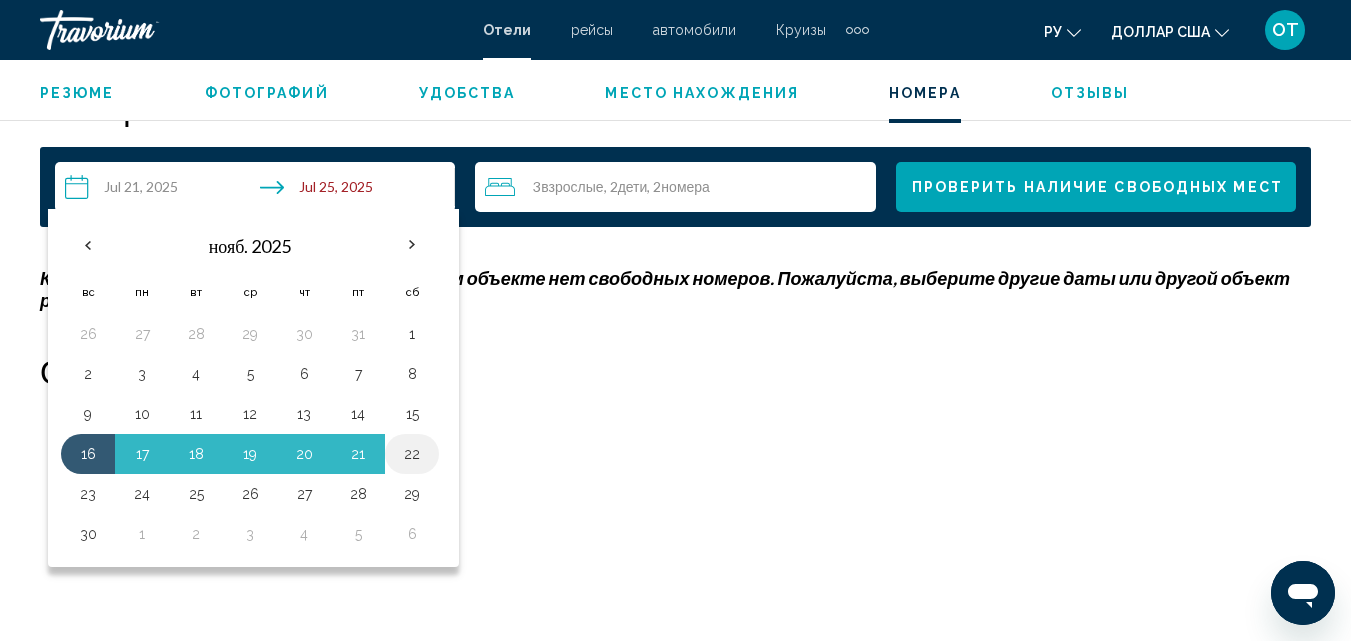 click on "22" at bounding box center [412, 454] 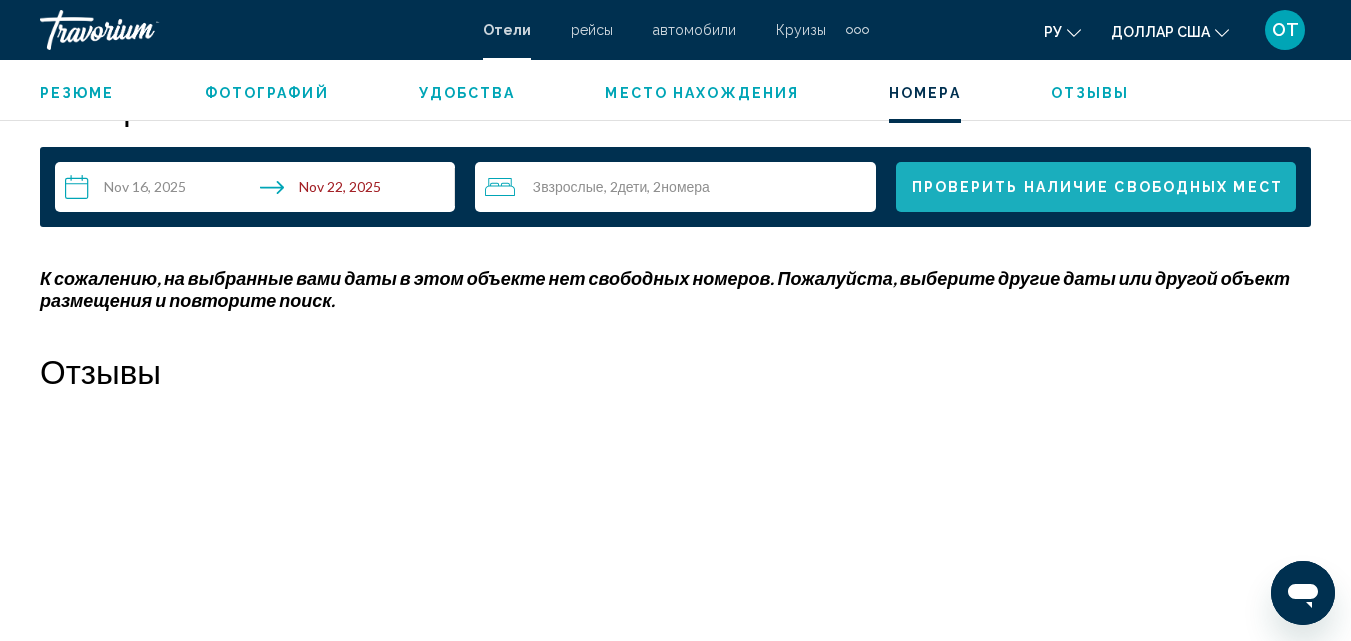 click on "Проверить наличие свободных мест" at bounding box center (1097, 188) 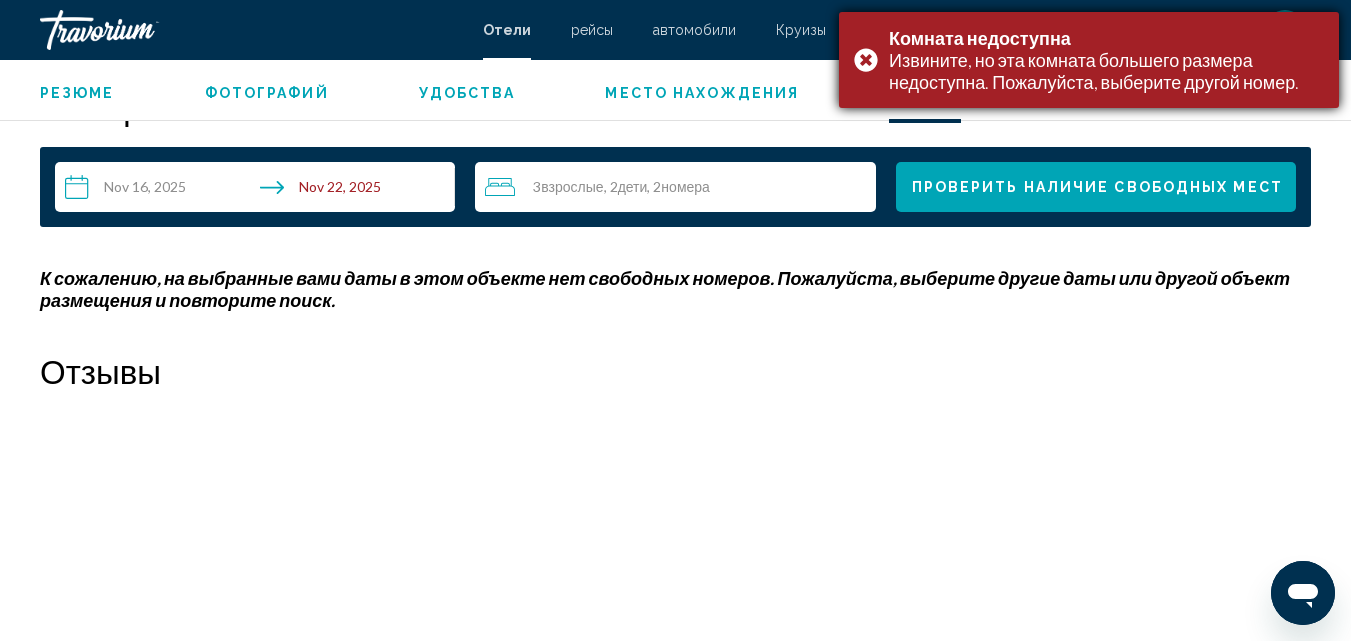 click on "Комната недоступна Извините, но эта комната большего размера недоступна. Пожалуйста, выберите другой номер." at bounding box center (1089, 60) 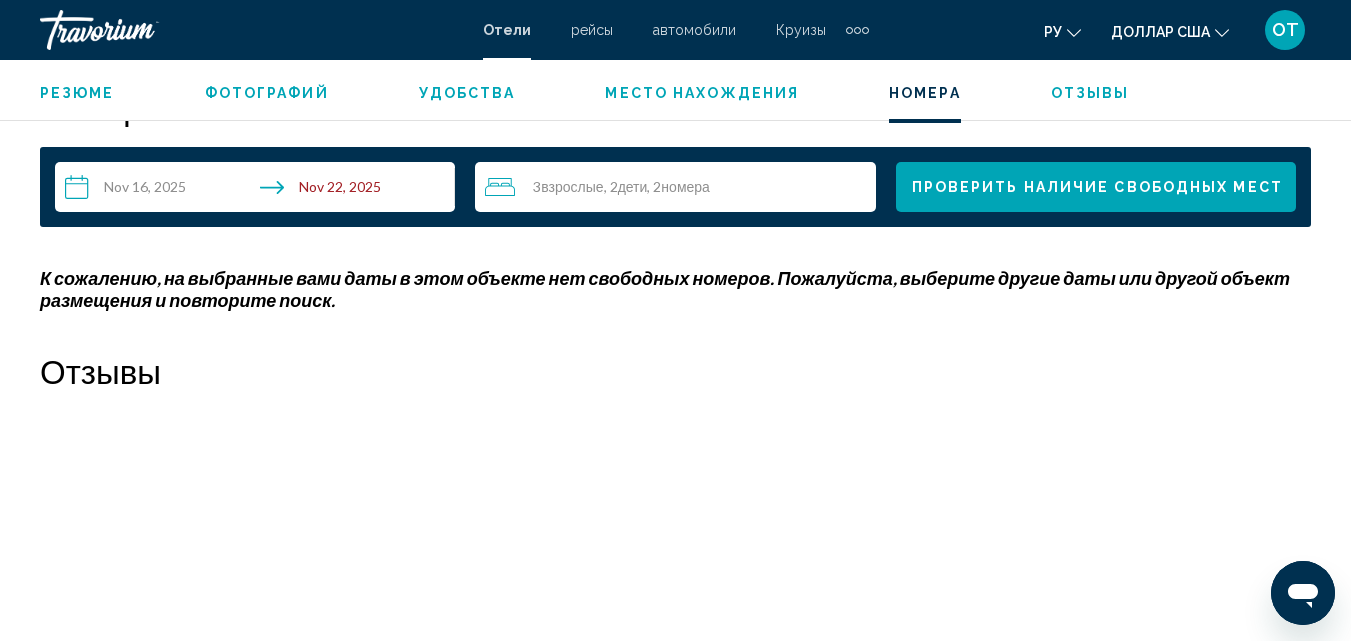 click on "3  Взрослый Взрослые , 2  Ребенок Дети , 2  Комната номера" at bounding box center (680, 187) 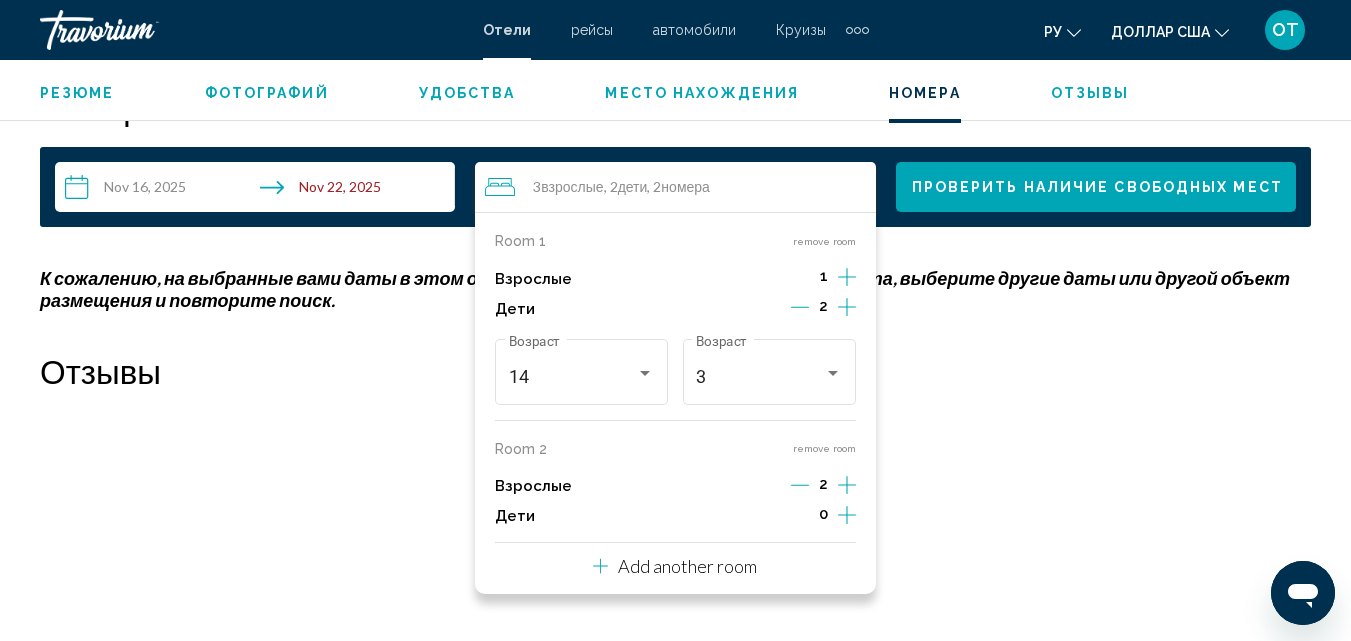 click 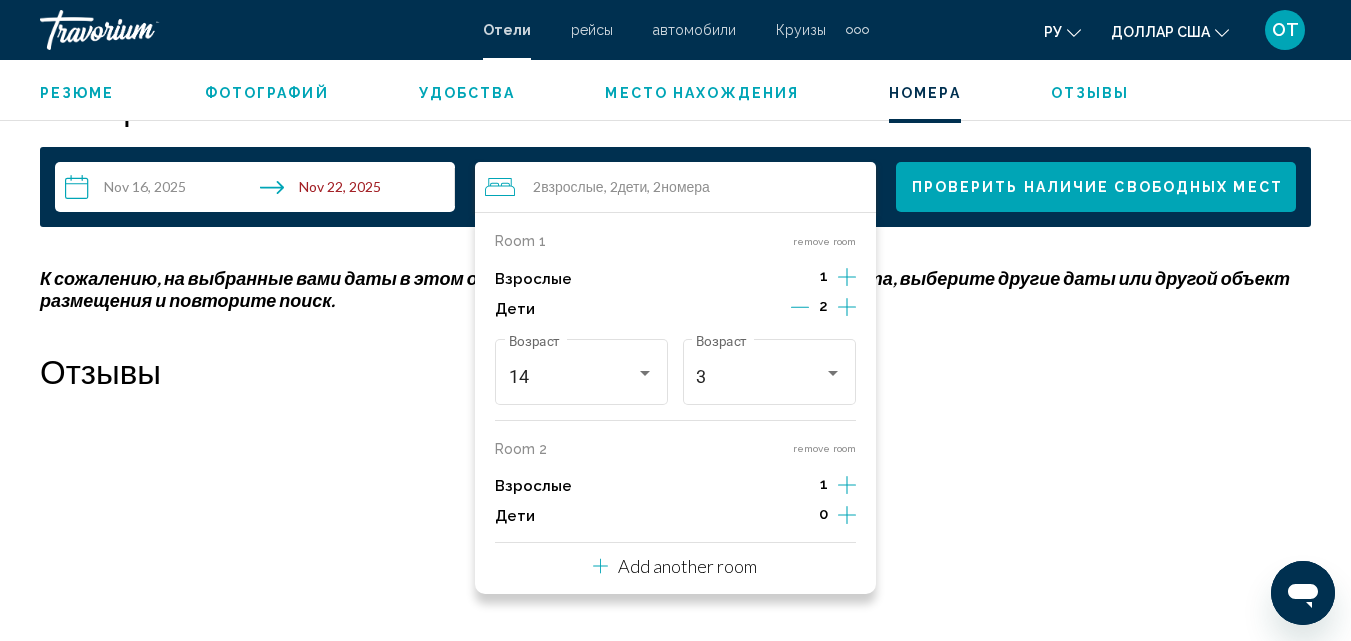 click 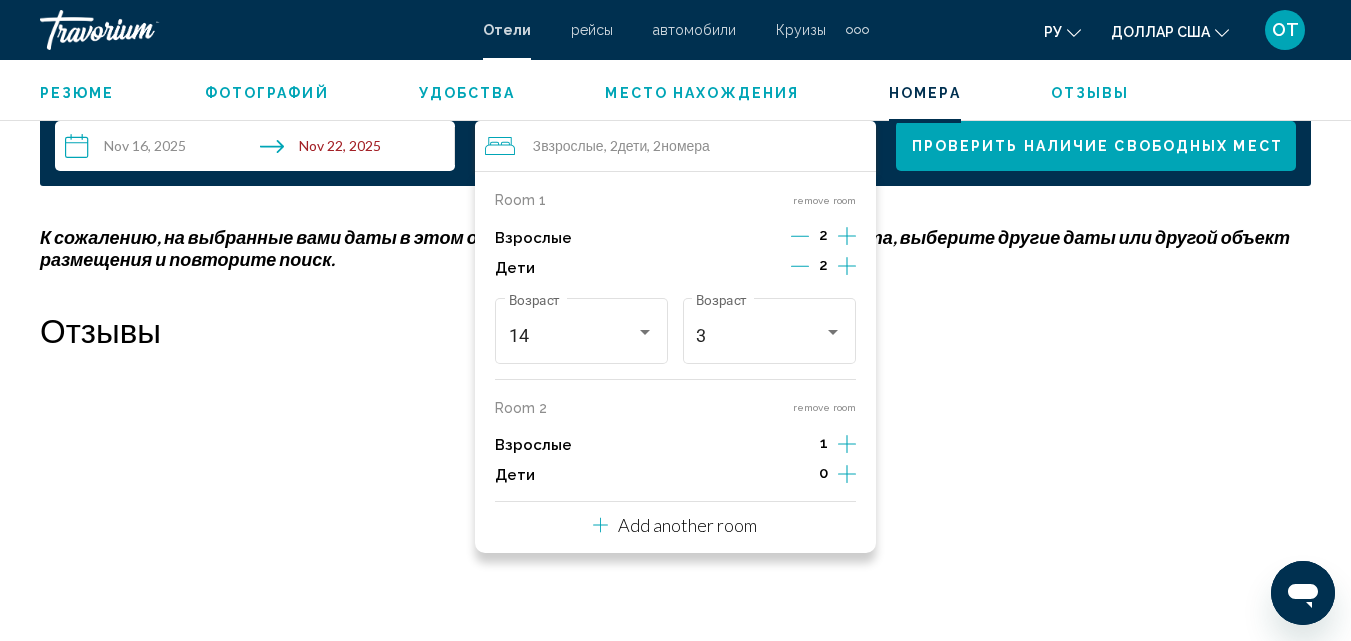 scroll, scrollTop: 2915, scrollLeft: 0, axis: vertical 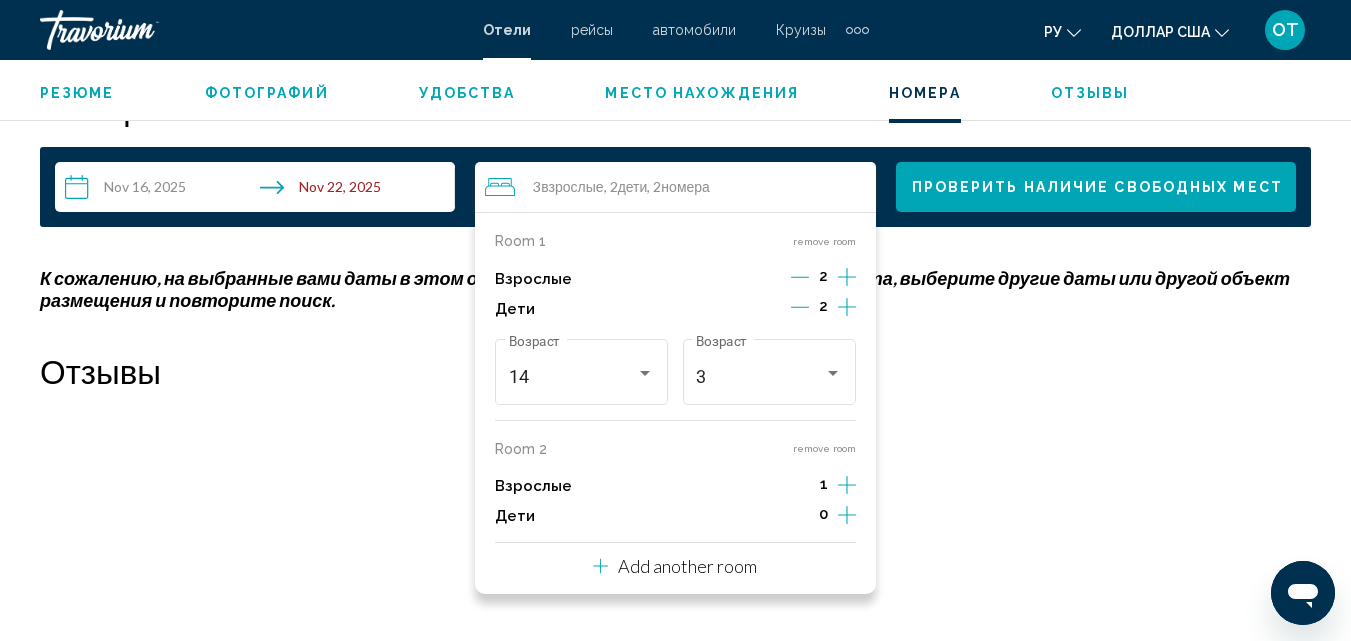click on "remove room" at bounding box center (824, 448) 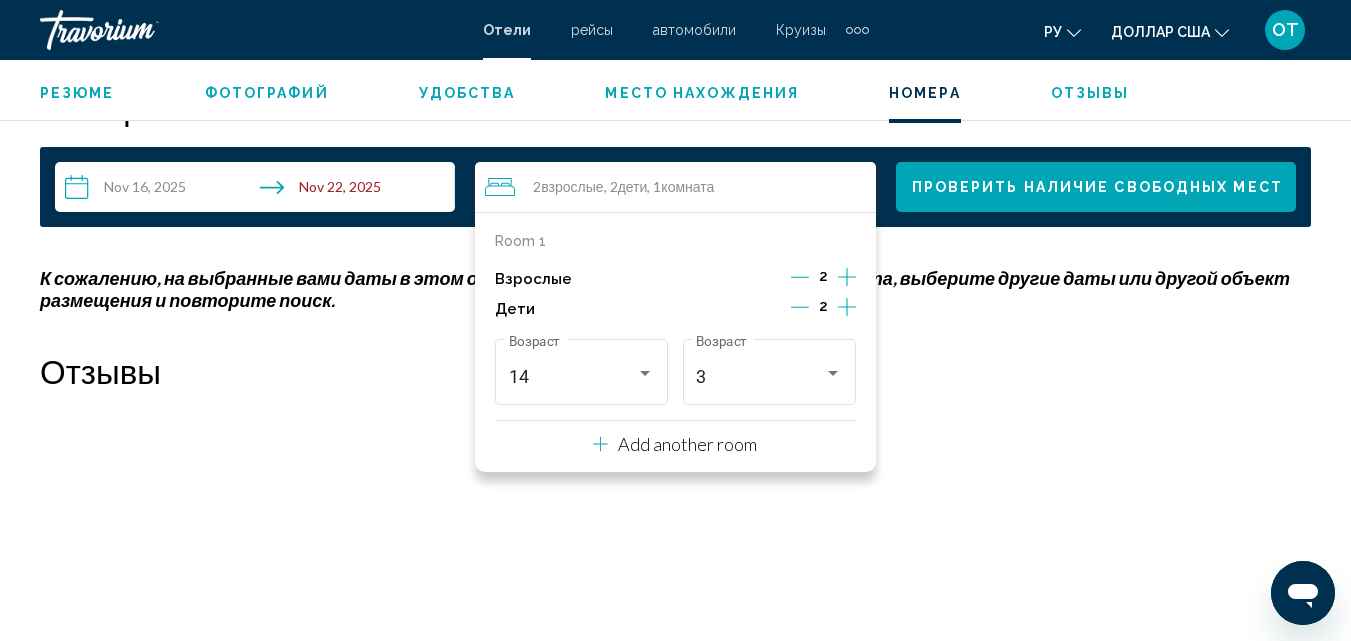 click on "Проверить наличие свободных мест" at bounding box center (1097, 188) 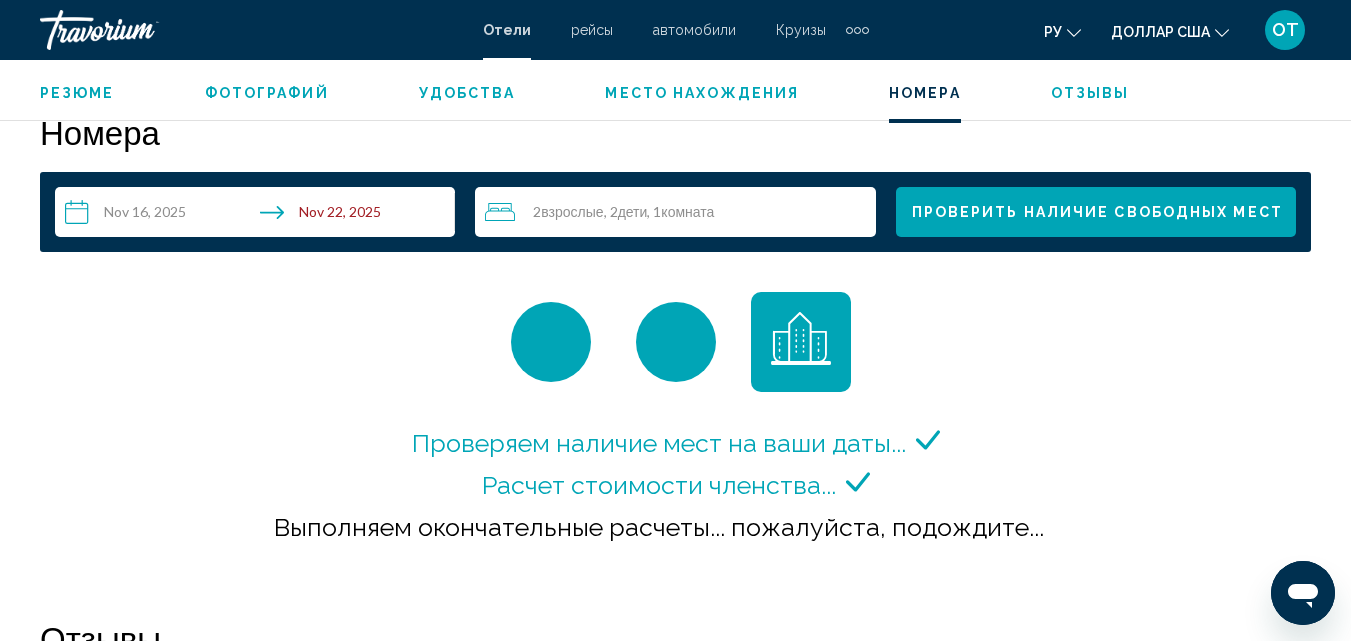 scroll, scrollTop: 2881, scrollLeft: 0, axis: vertical 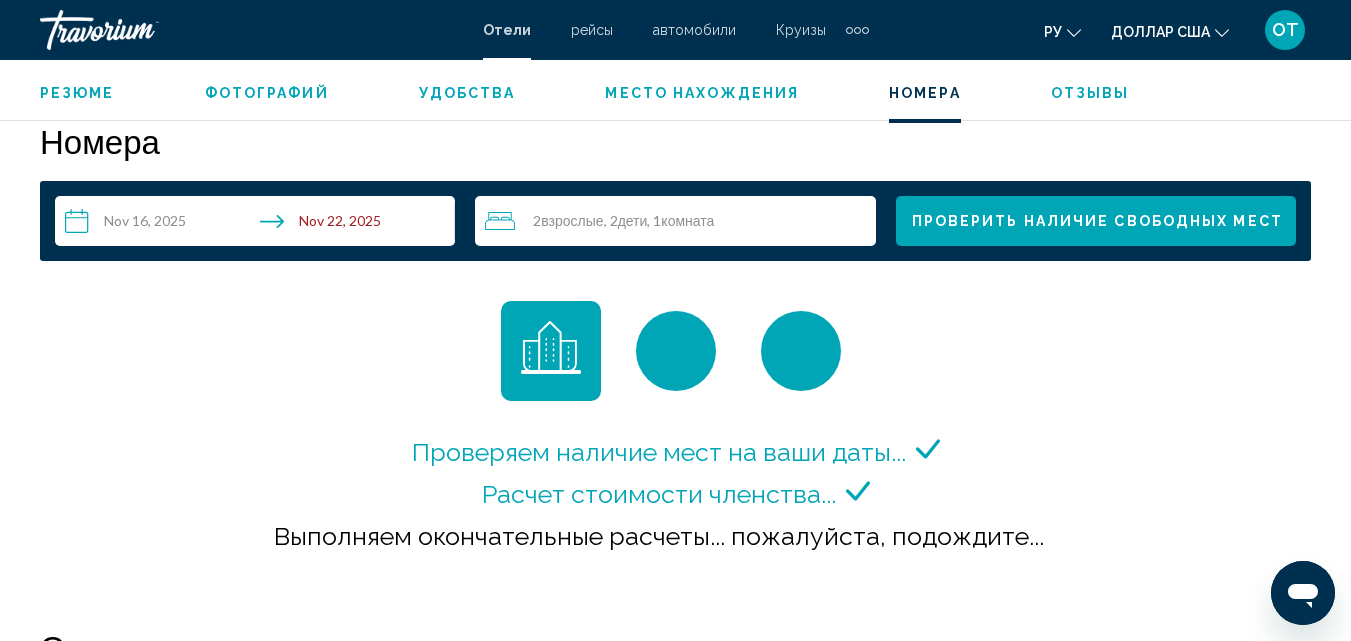click on "Отели" at bounding box center (507, 30) 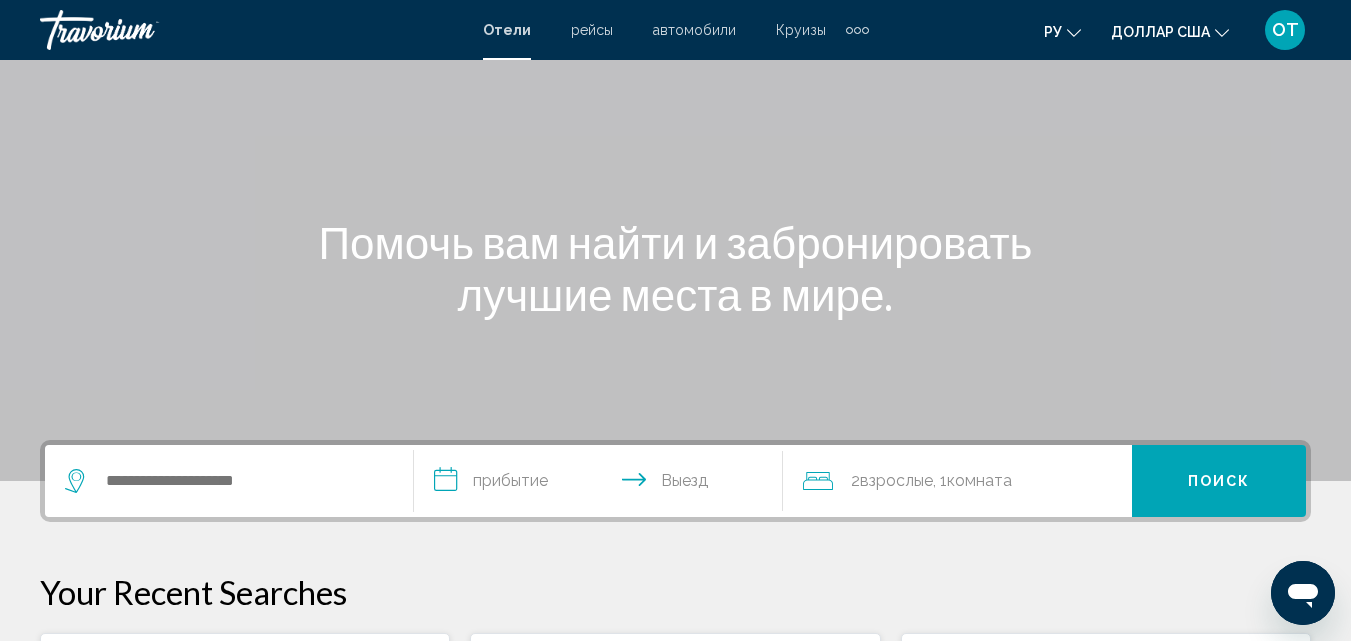 scroll, scrollTop: 100, scrollLeft: 0, axis: vertical 